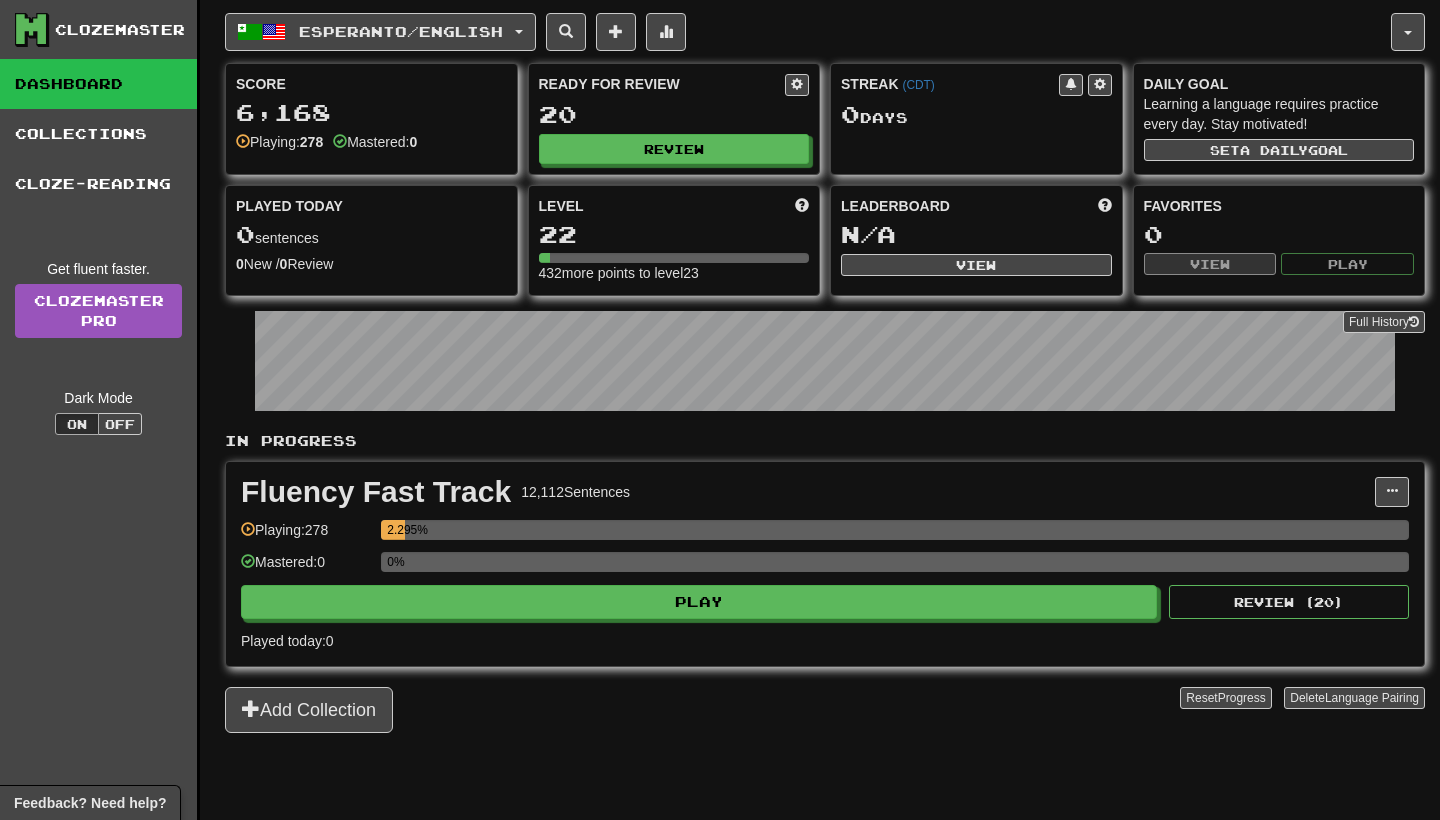 scroll, scrollTop: 0, scrollLeft: 0, axis: both 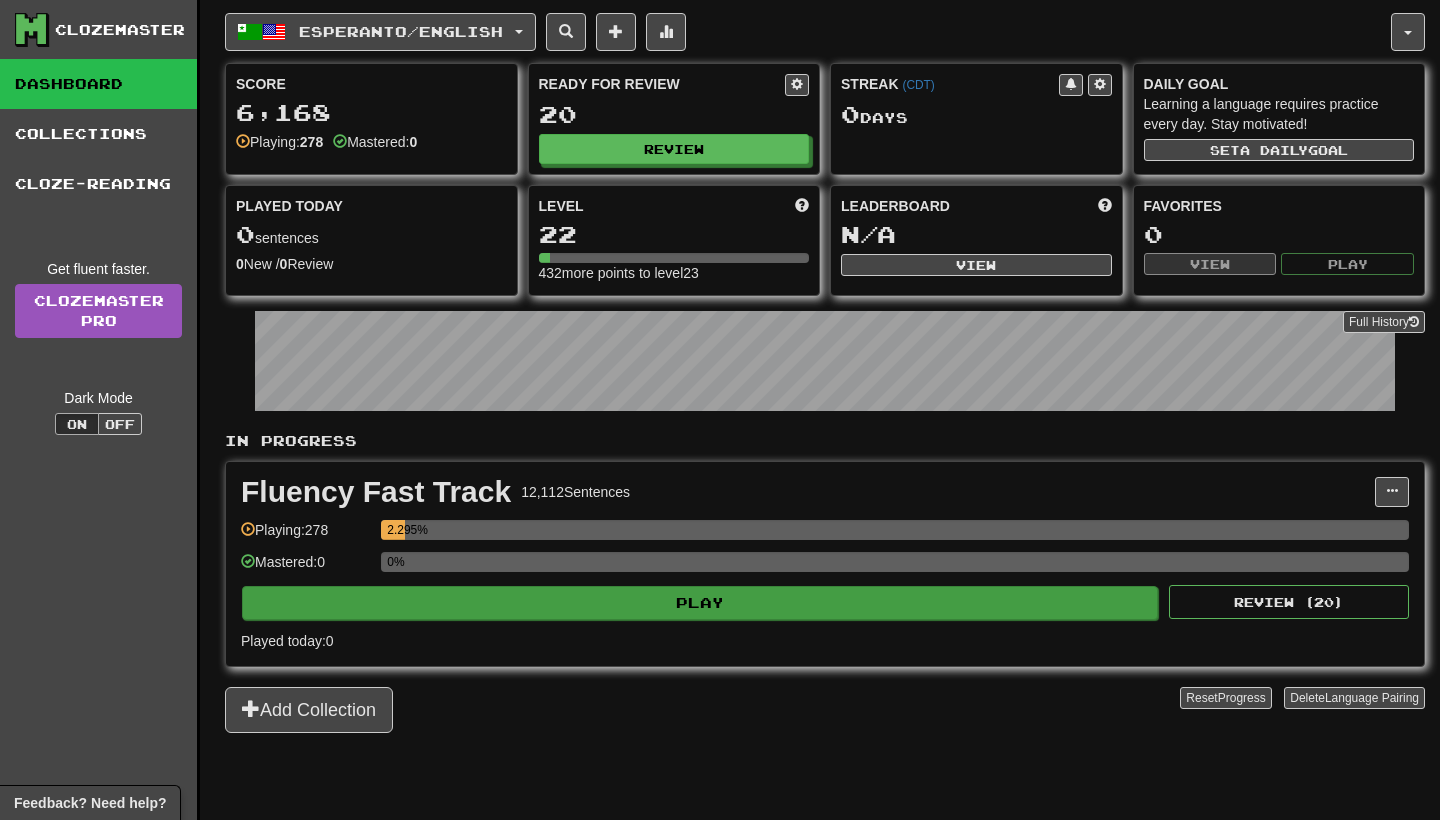 click on "Play" at bounding box center (700, 603) 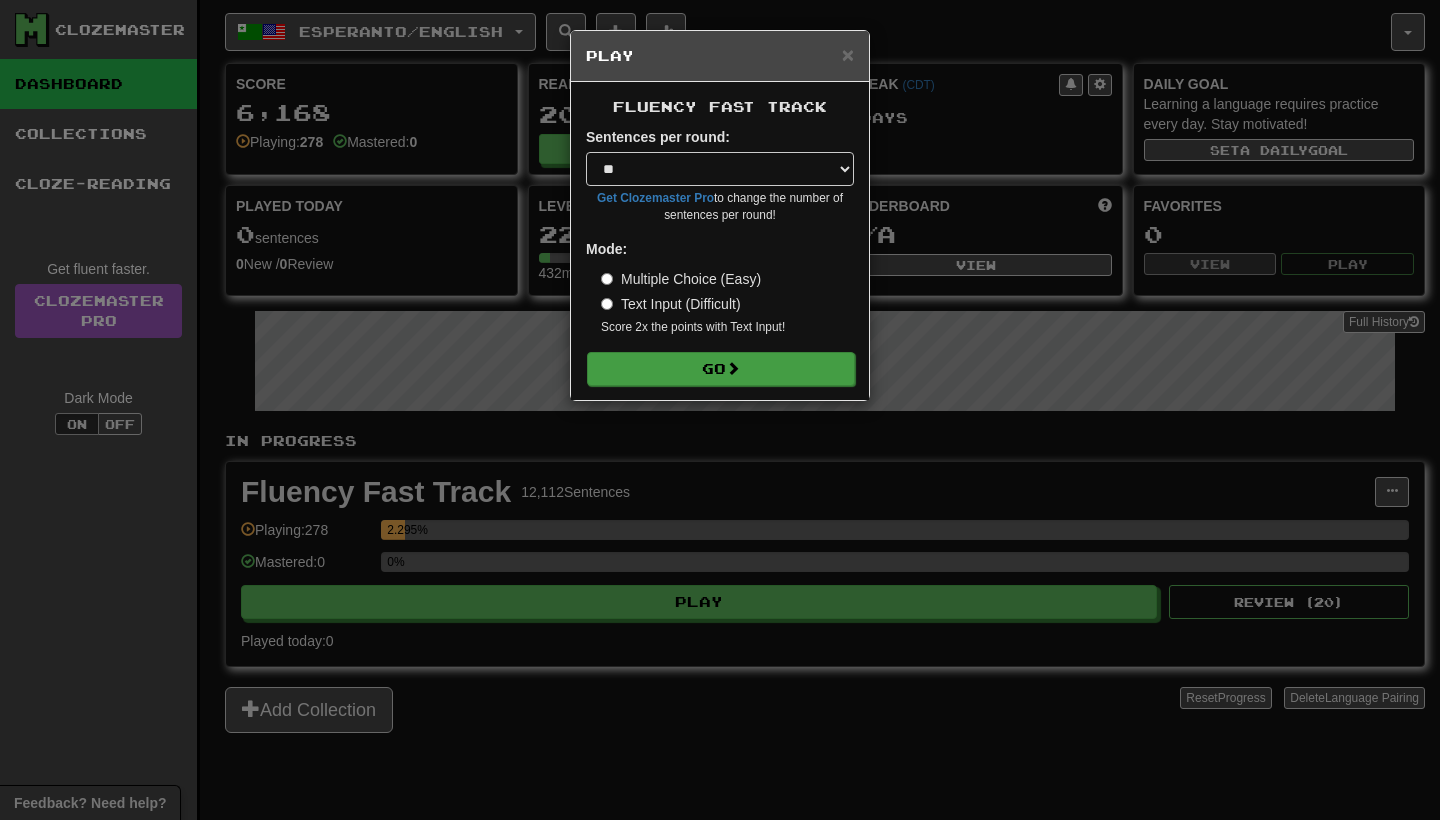 click on "Go" at bounding box center (721, 369) 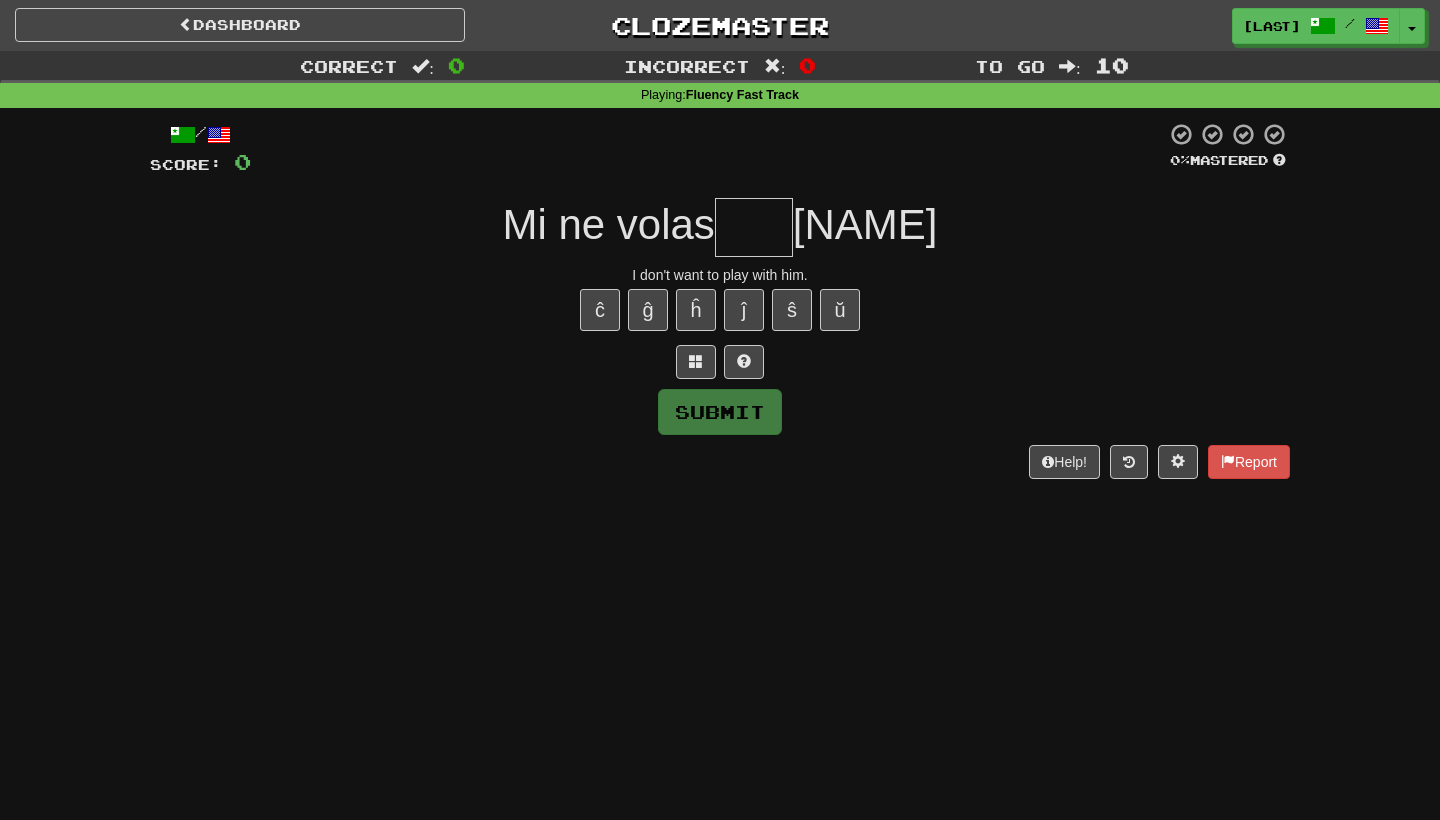 scroll, scrollTop: 0, scrollLeft: 0, axis: both 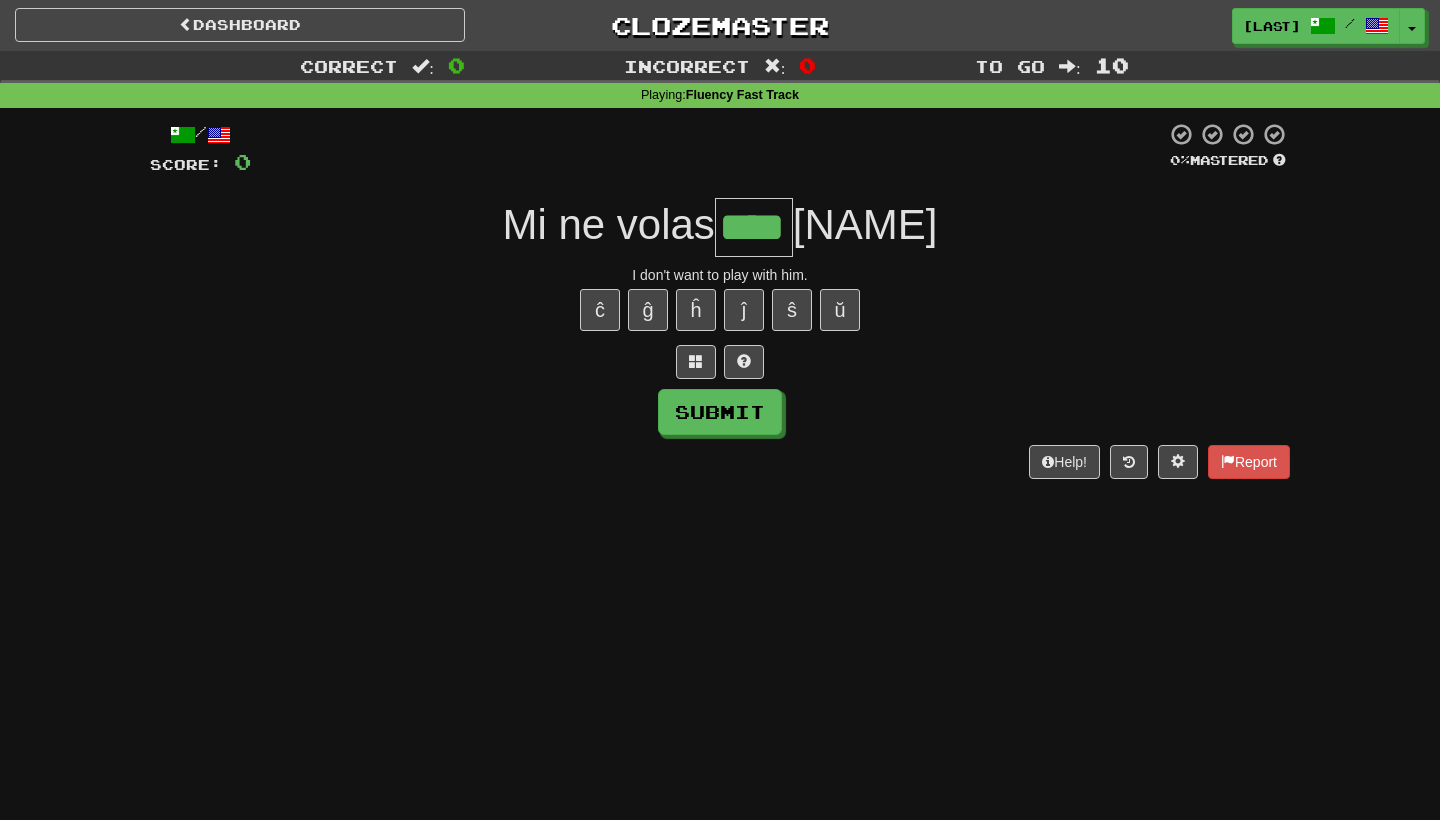 type on "****" 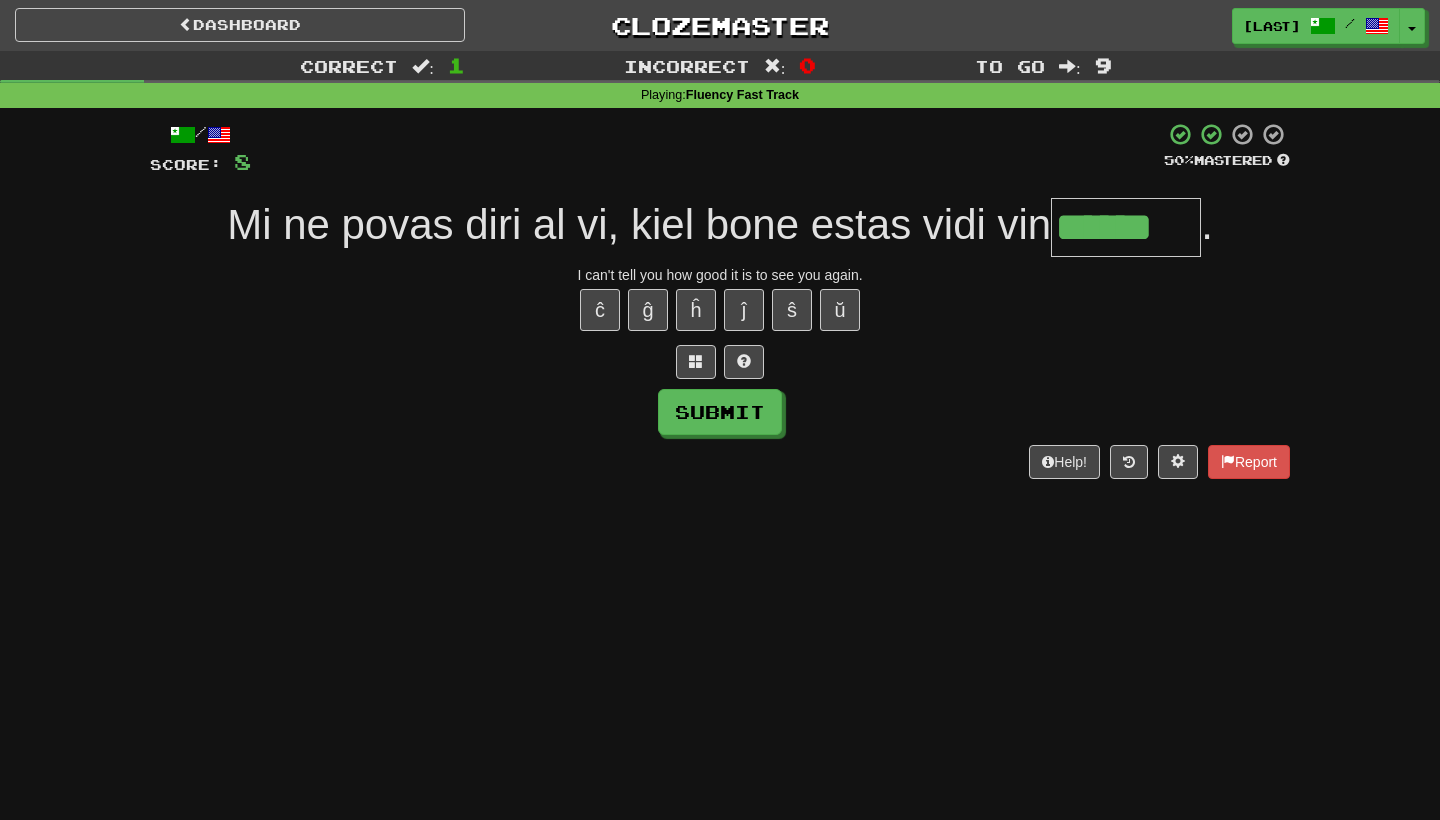 type on "******" 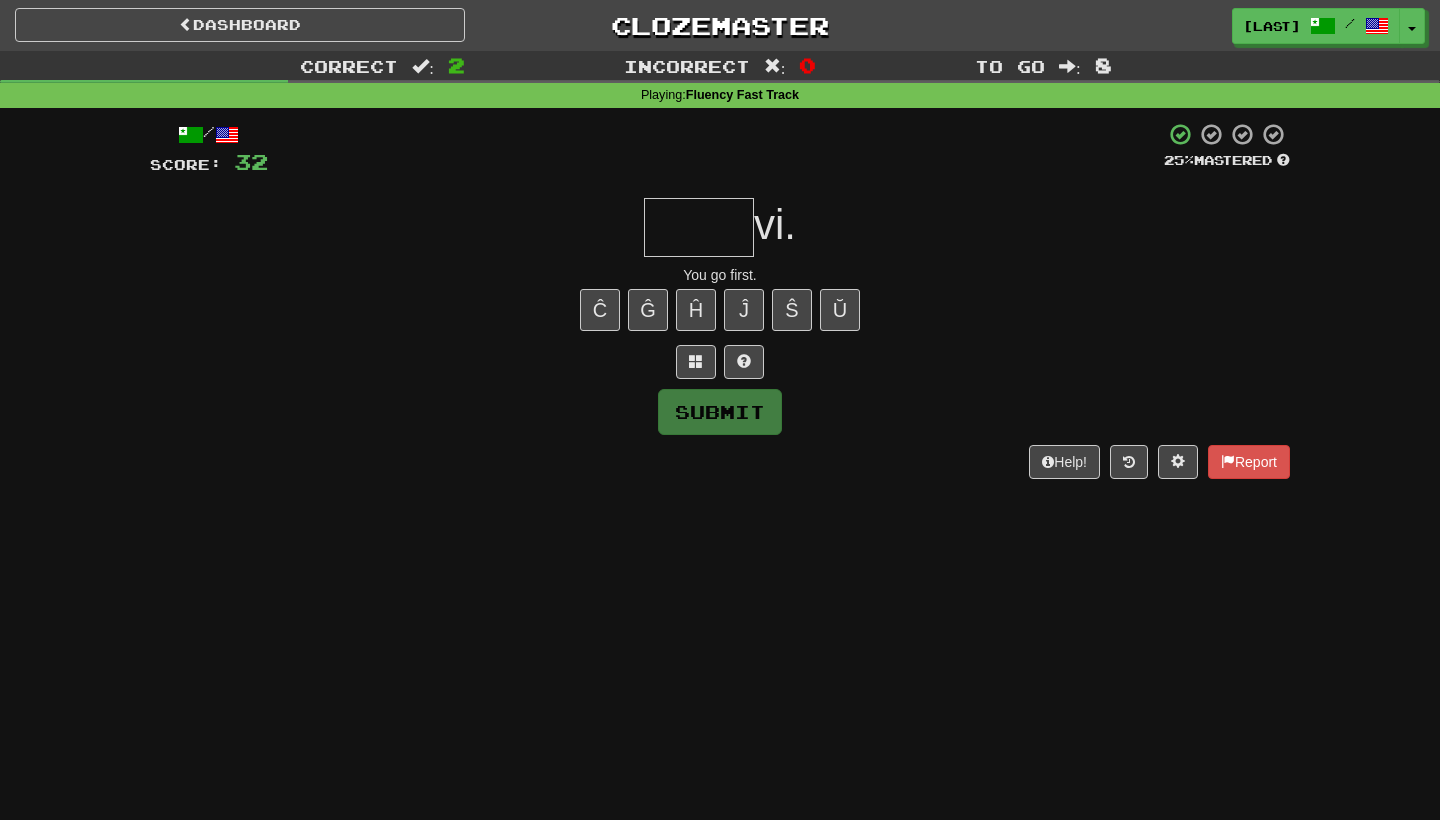 type on "*" 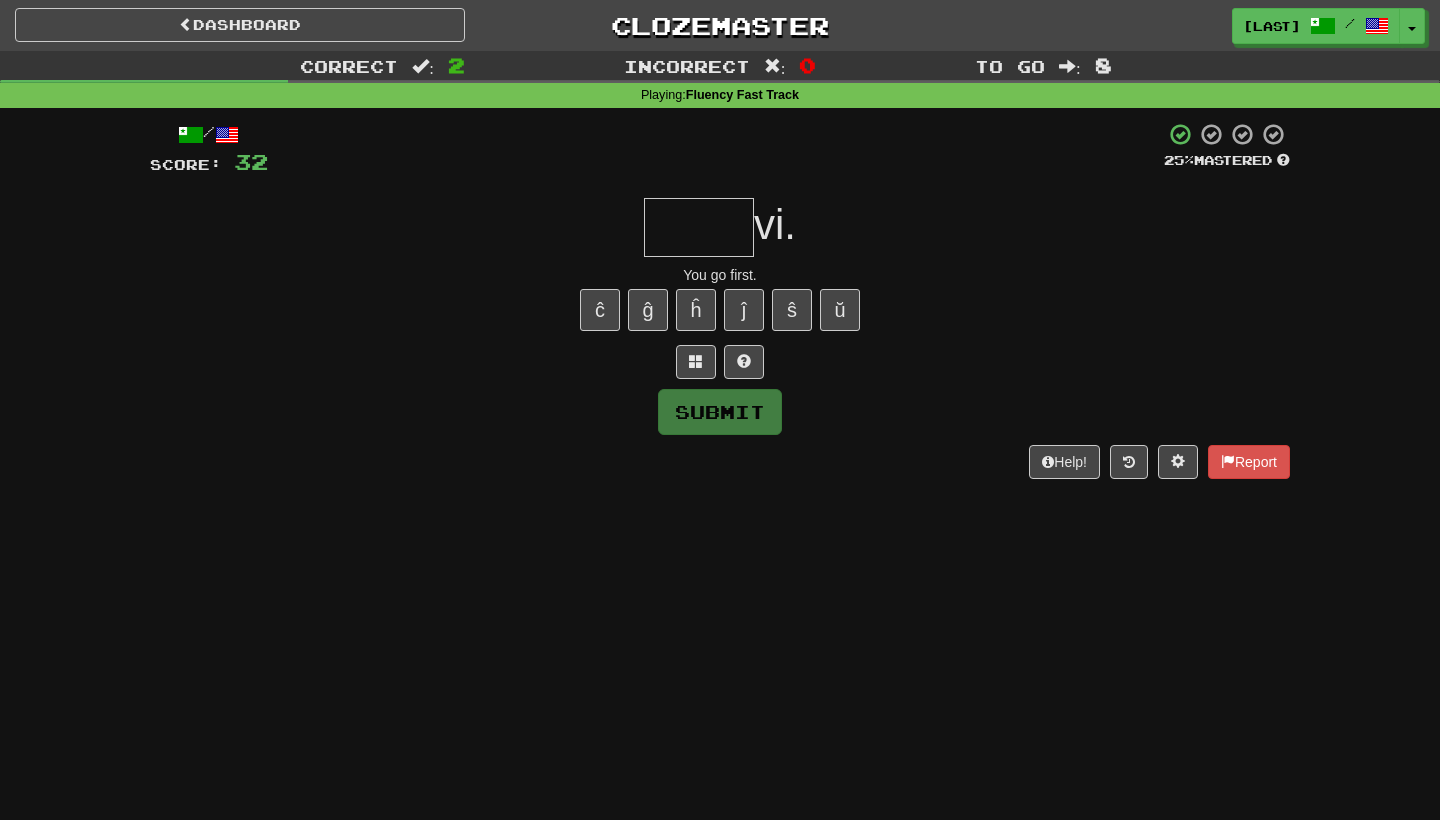 type on "*" 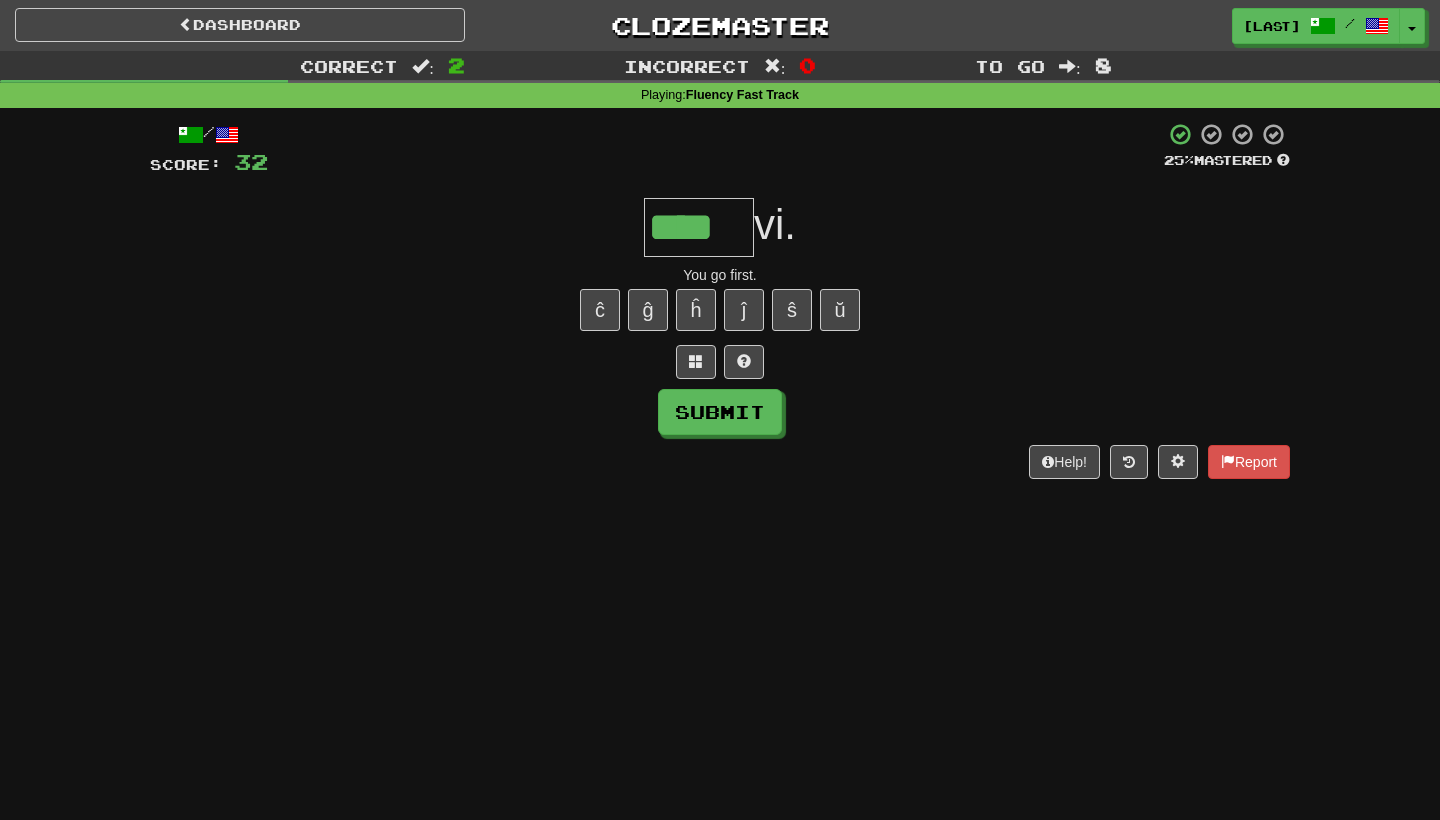 type on "****" 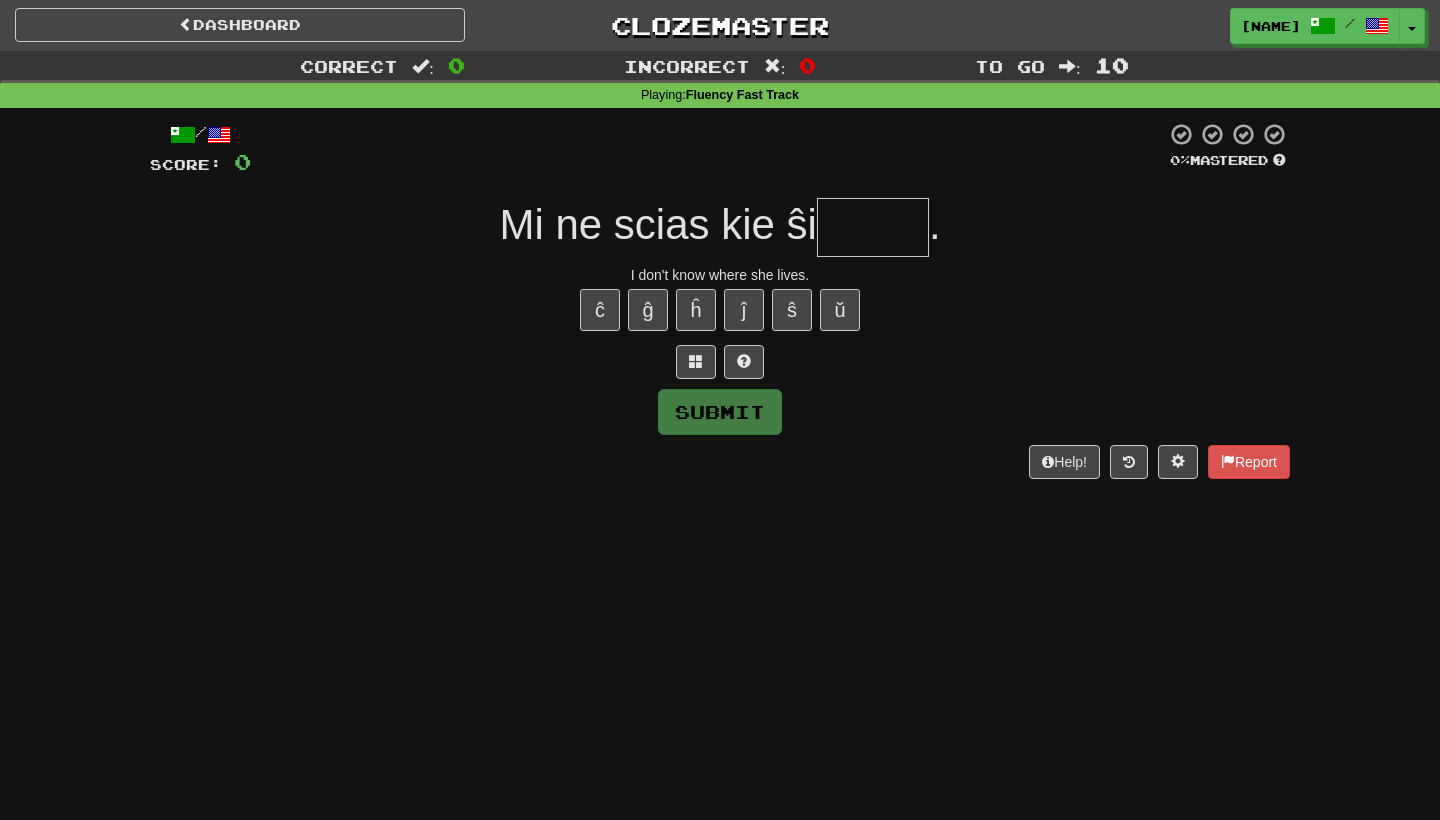 scroll, scrollTop: 0, scrollLeft: 0, axis: both 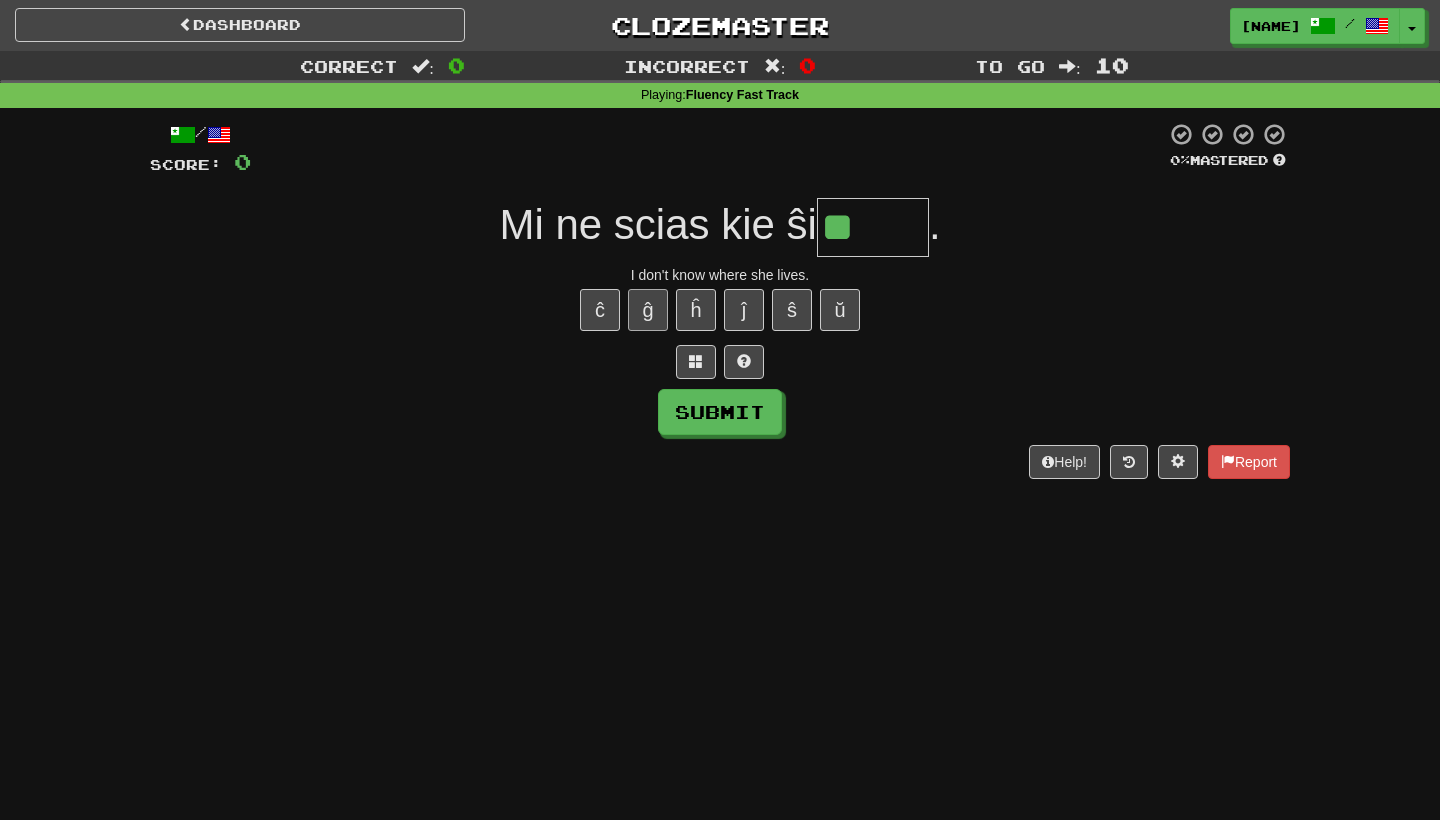 click on "ĝ" at bounding box center (648, 310) 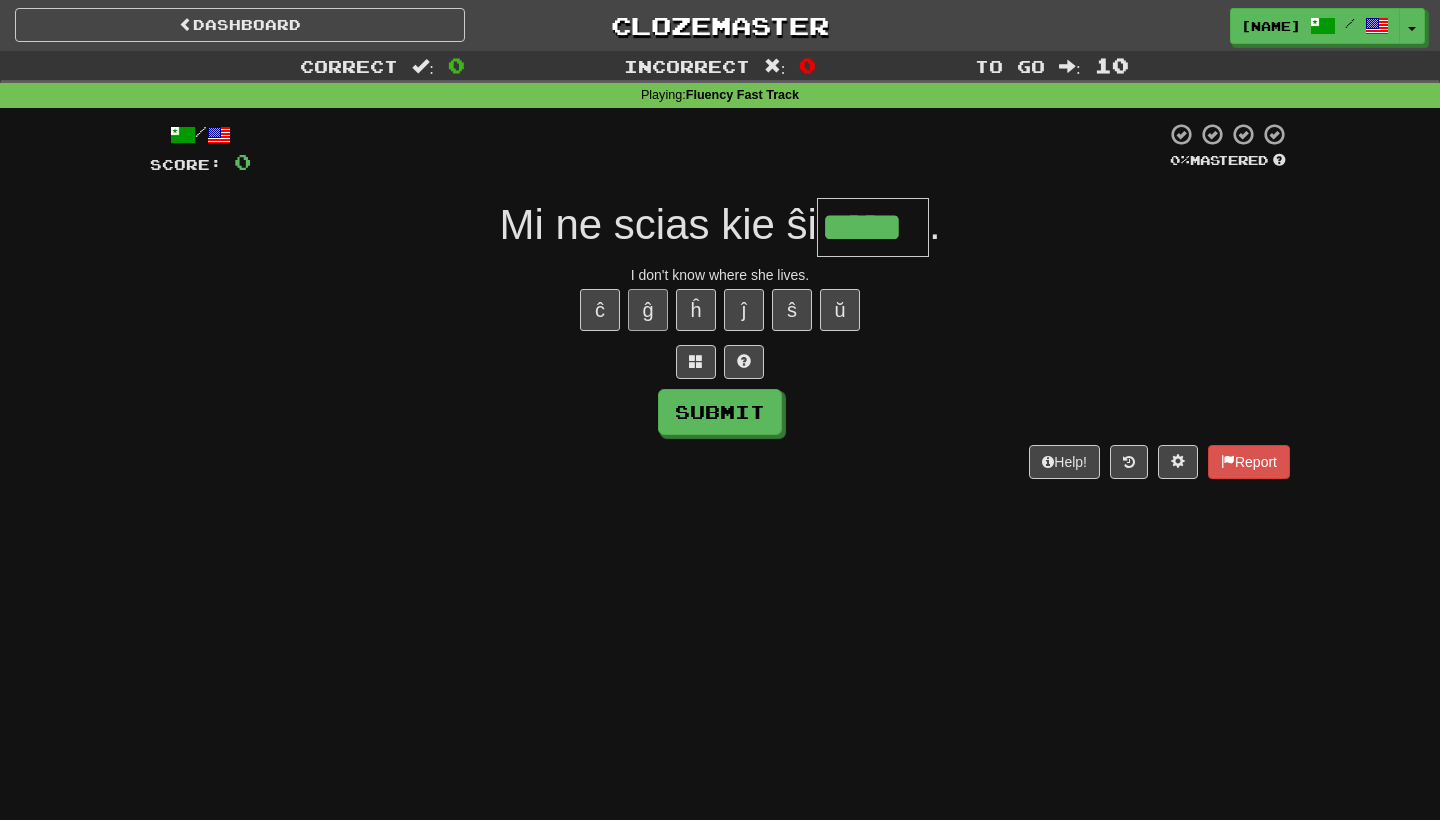 type on "*****" 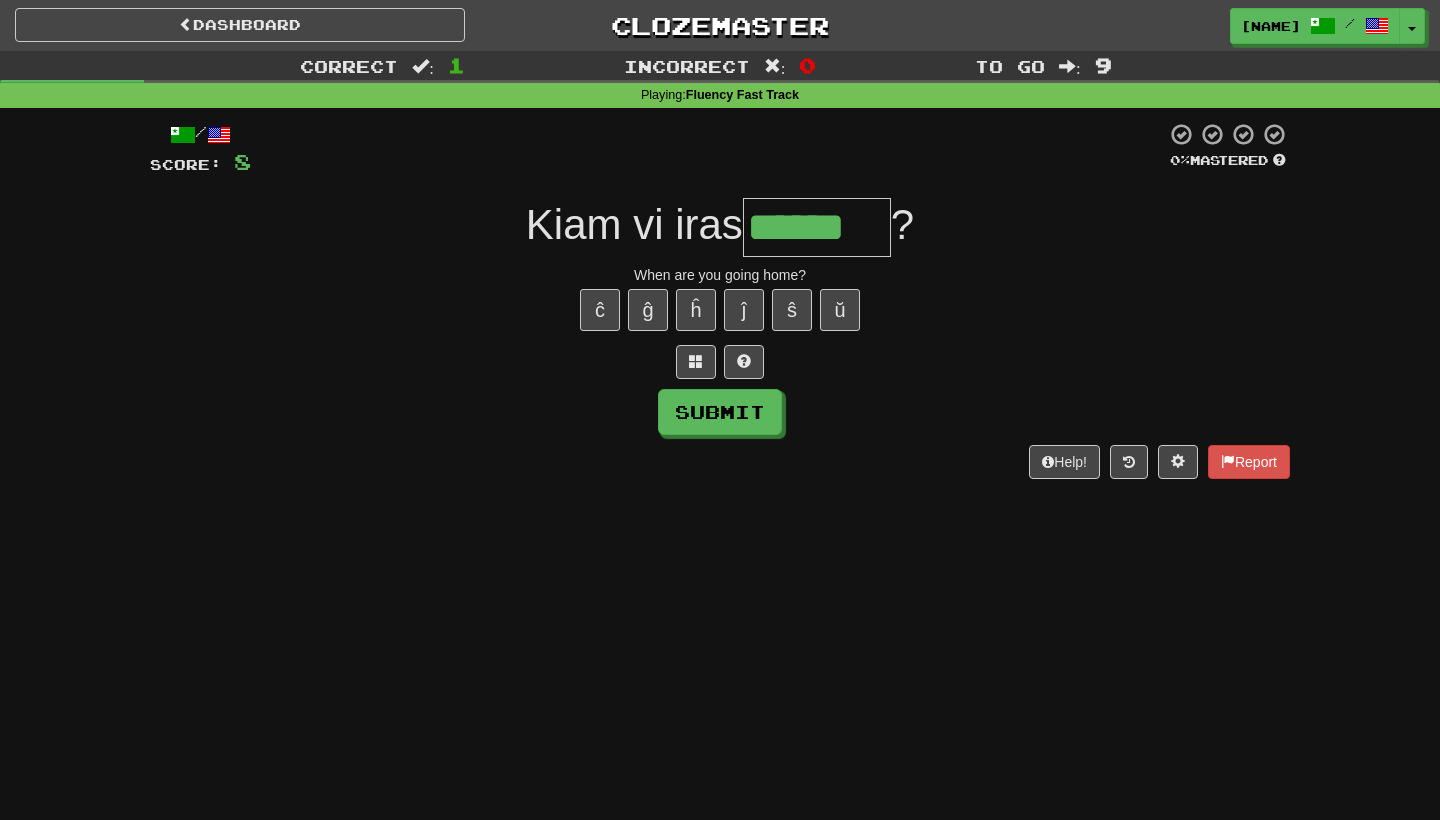 type on "******" 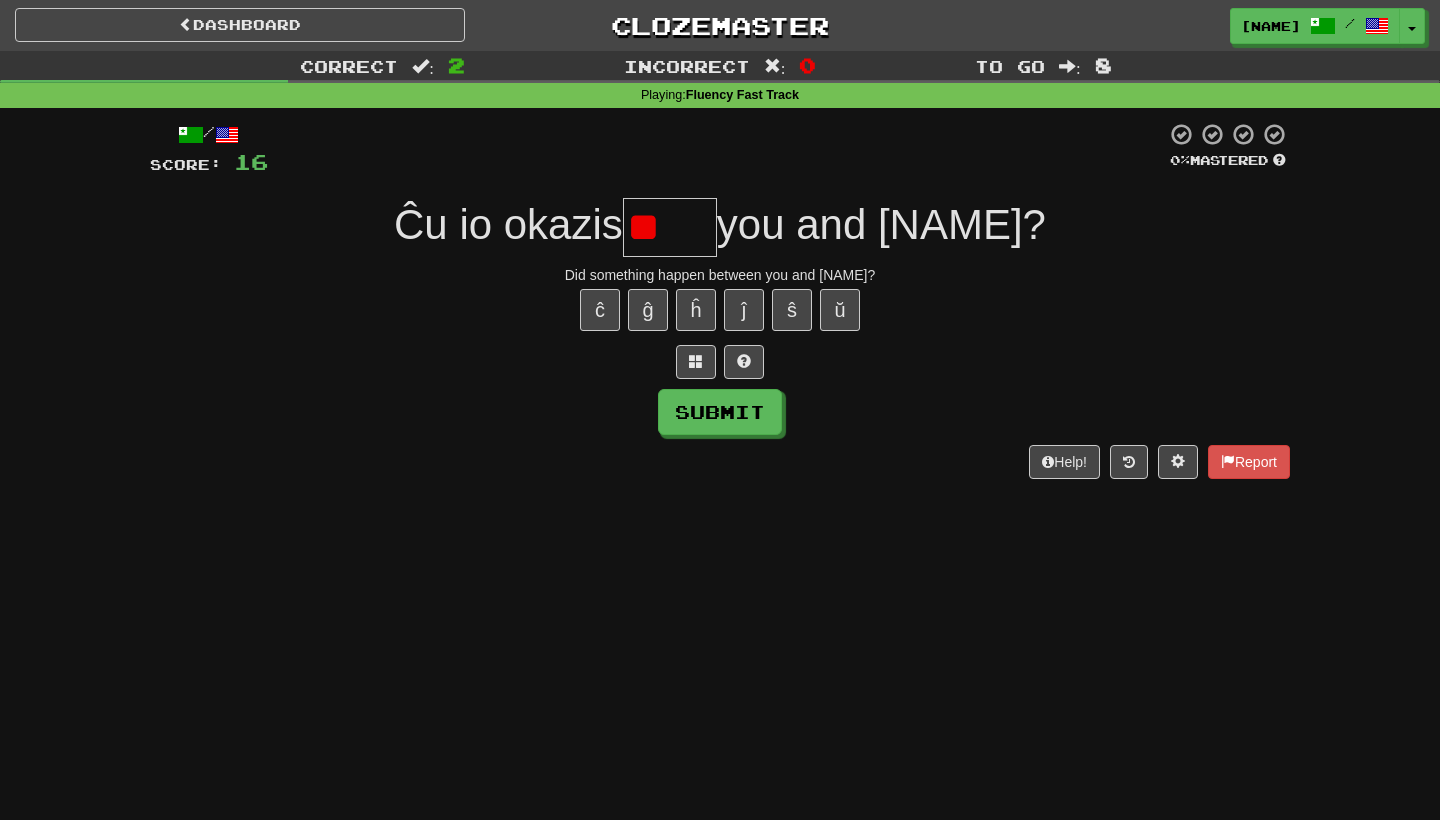type on "*" 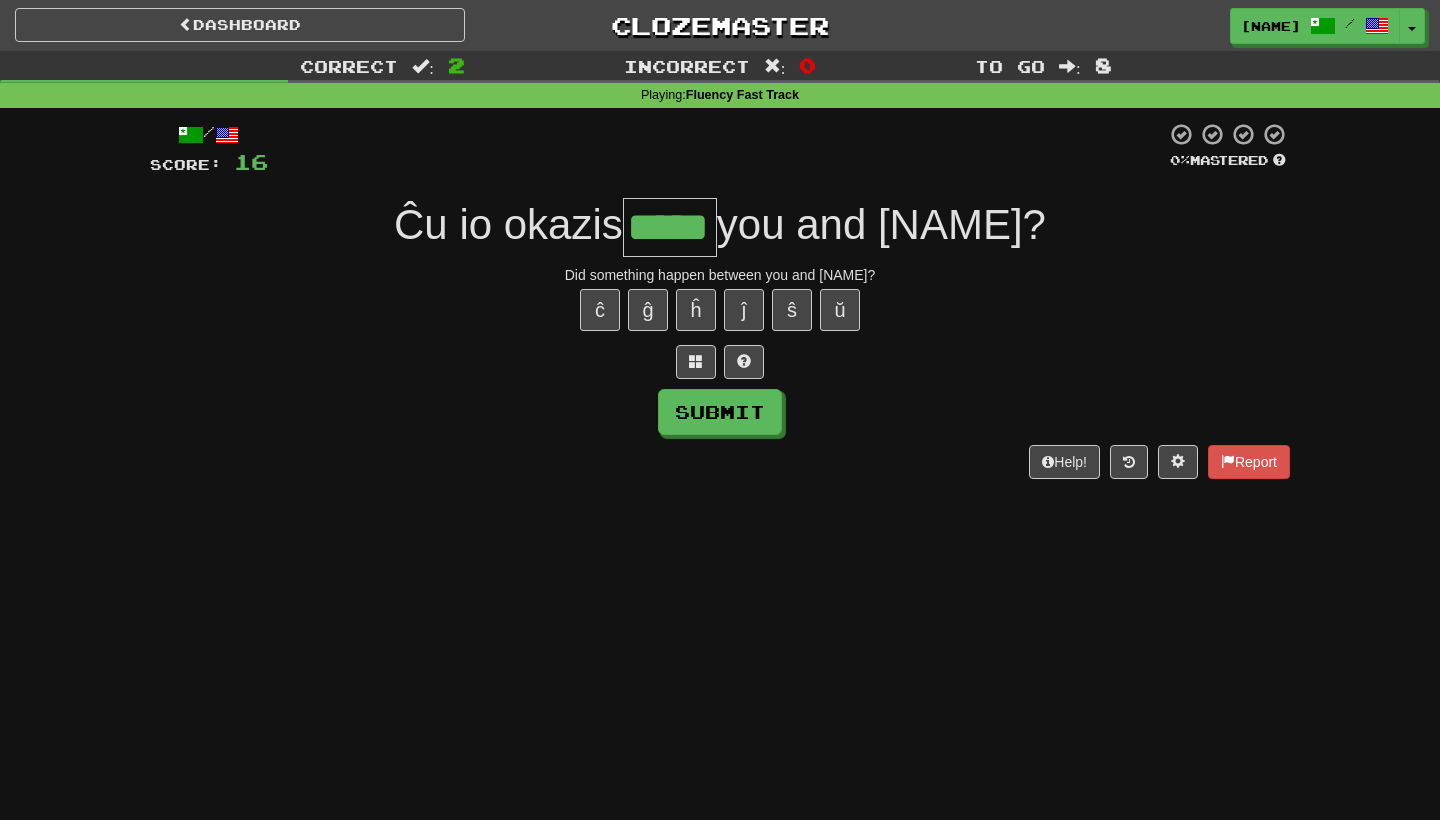 type on "*****" 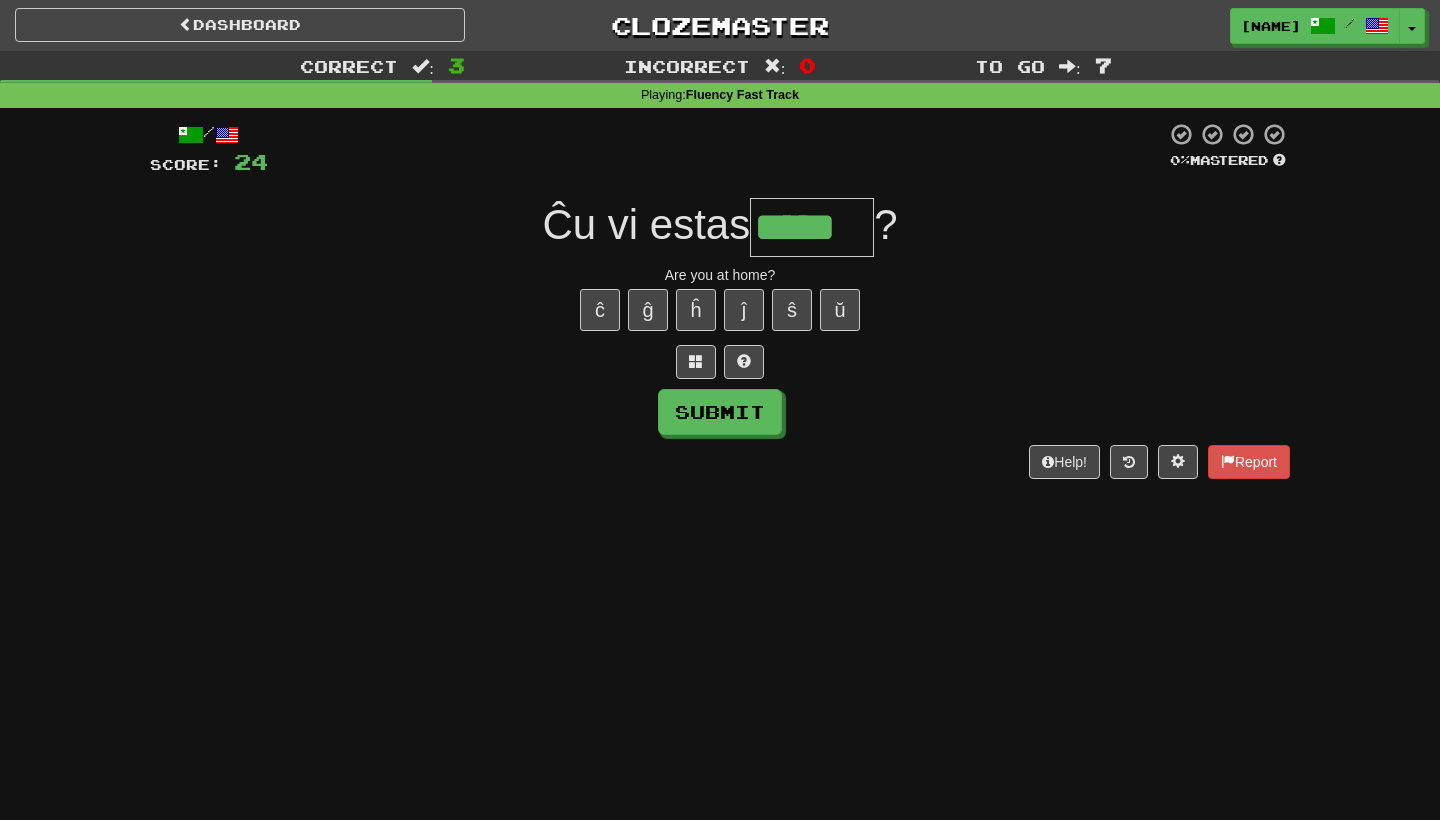 type on "*****" 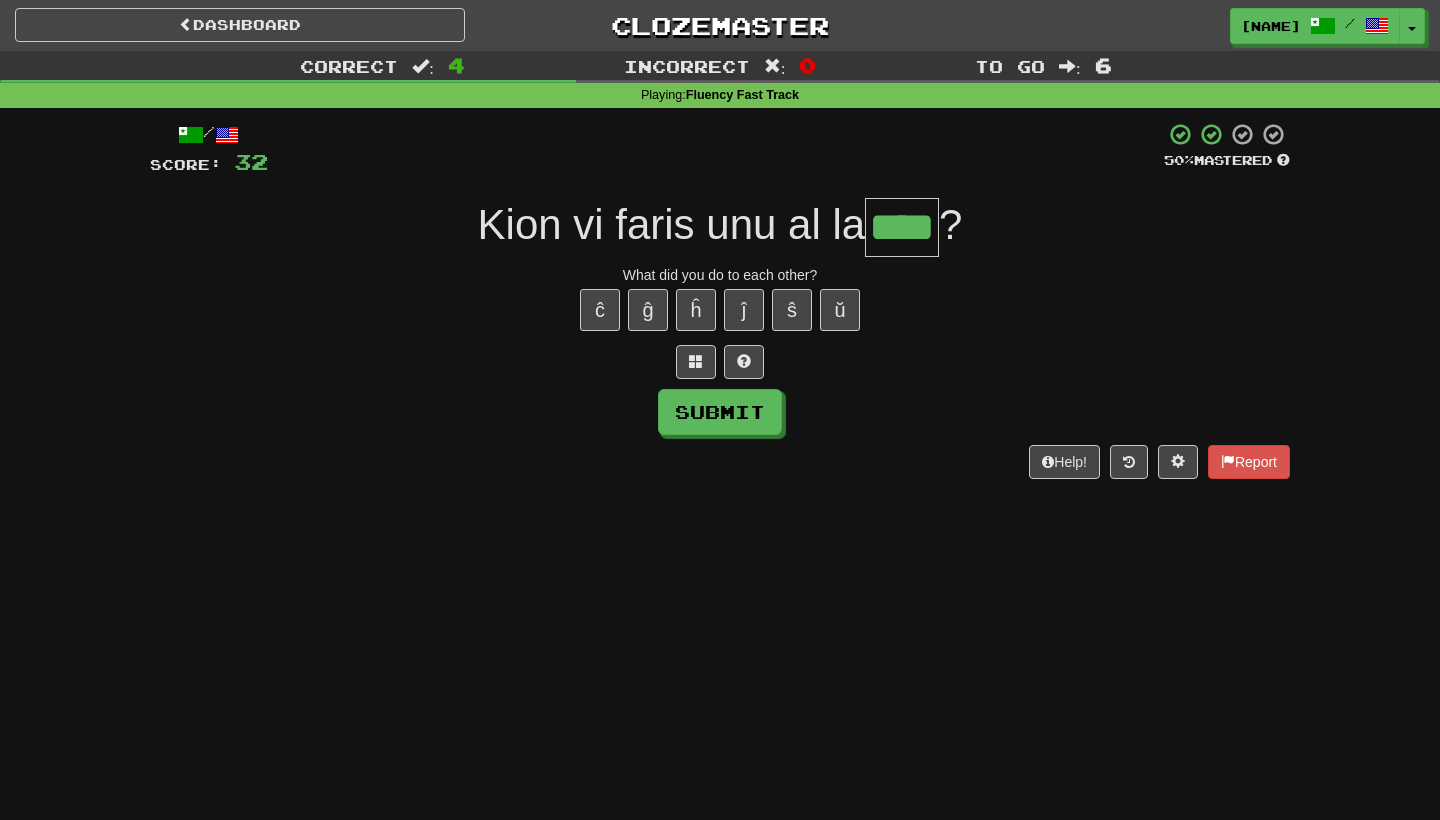 type on "****" 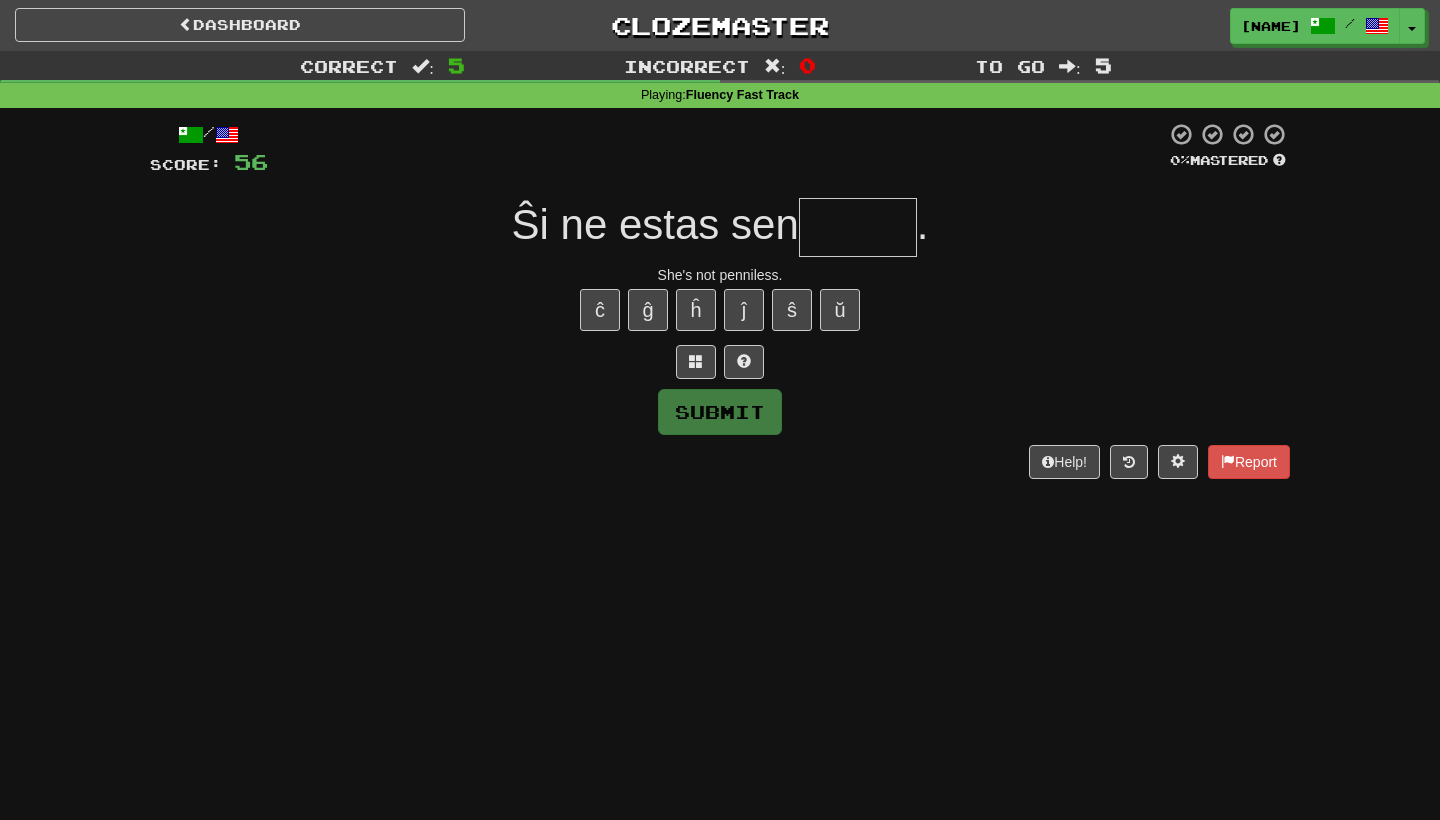 type on "*" 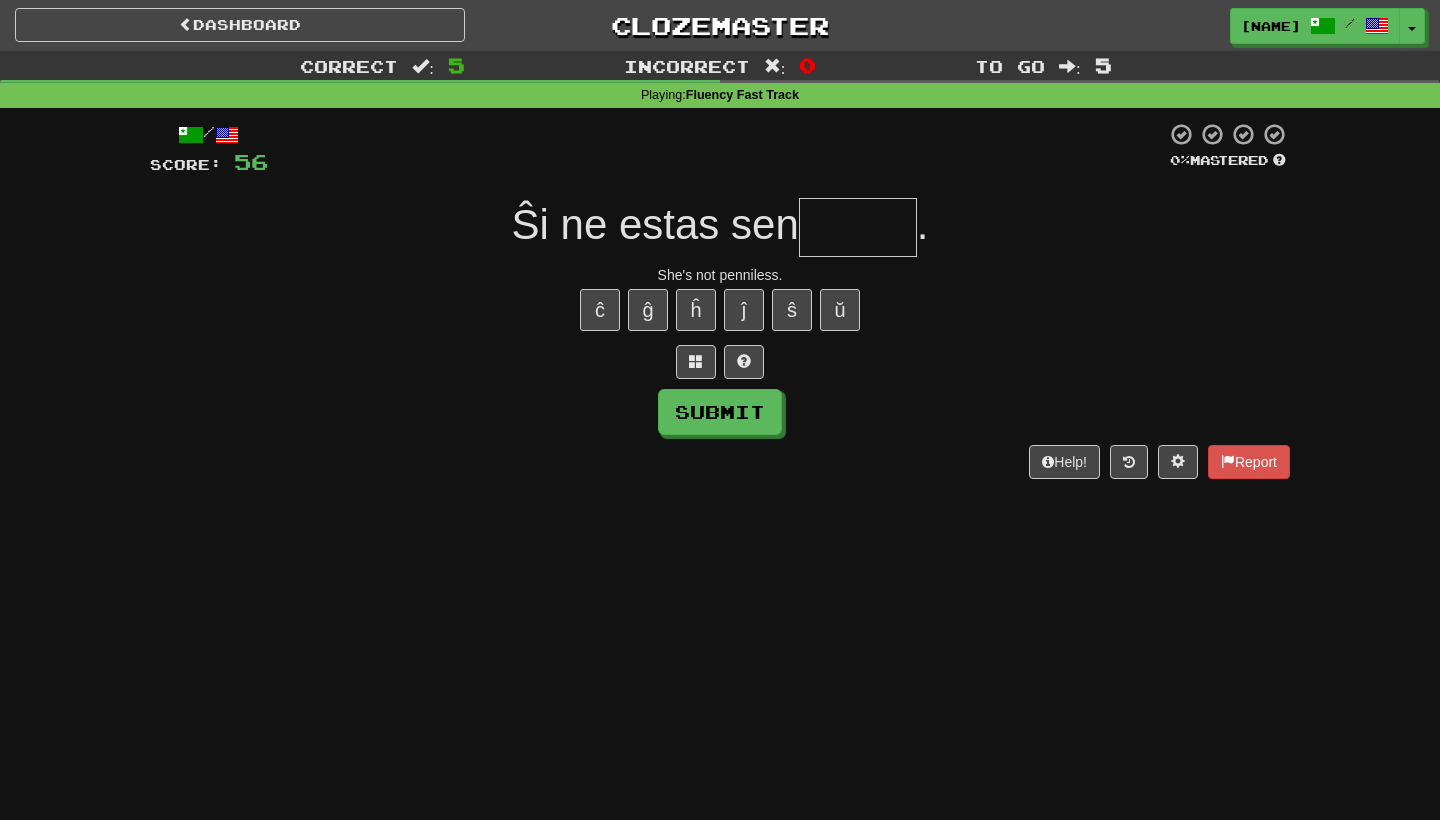 type on "*" 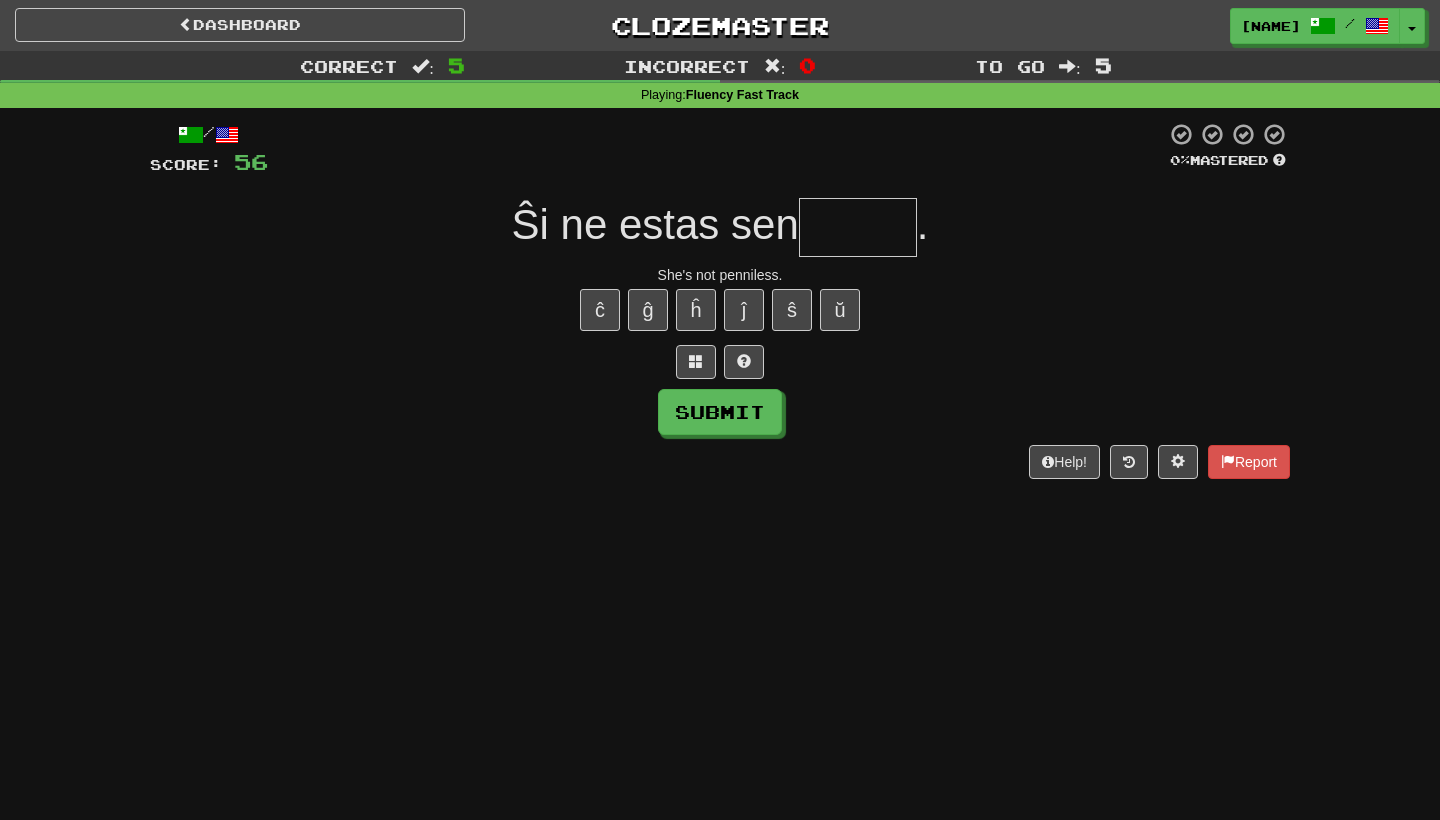 type on "*" 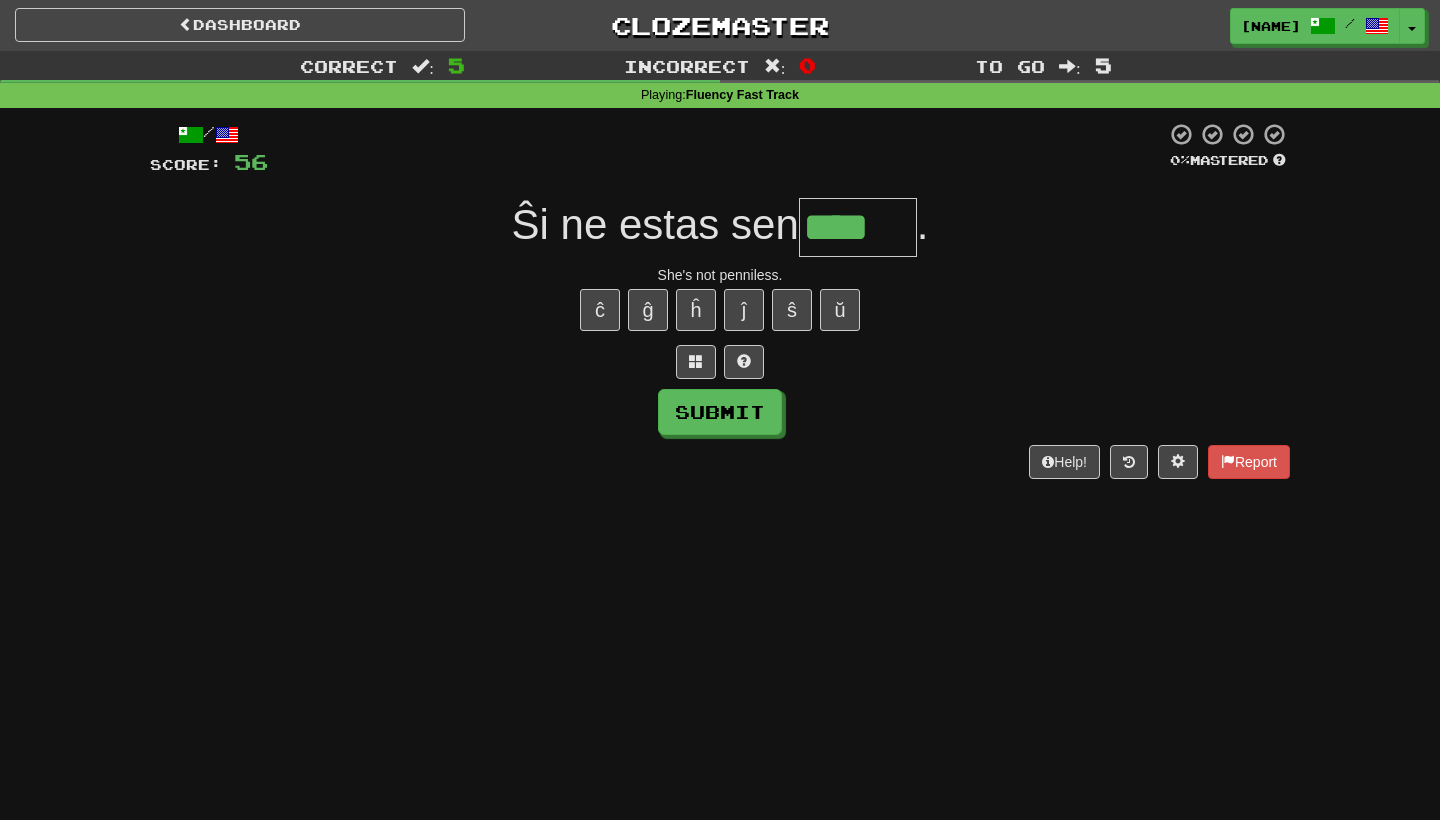 type on "****" 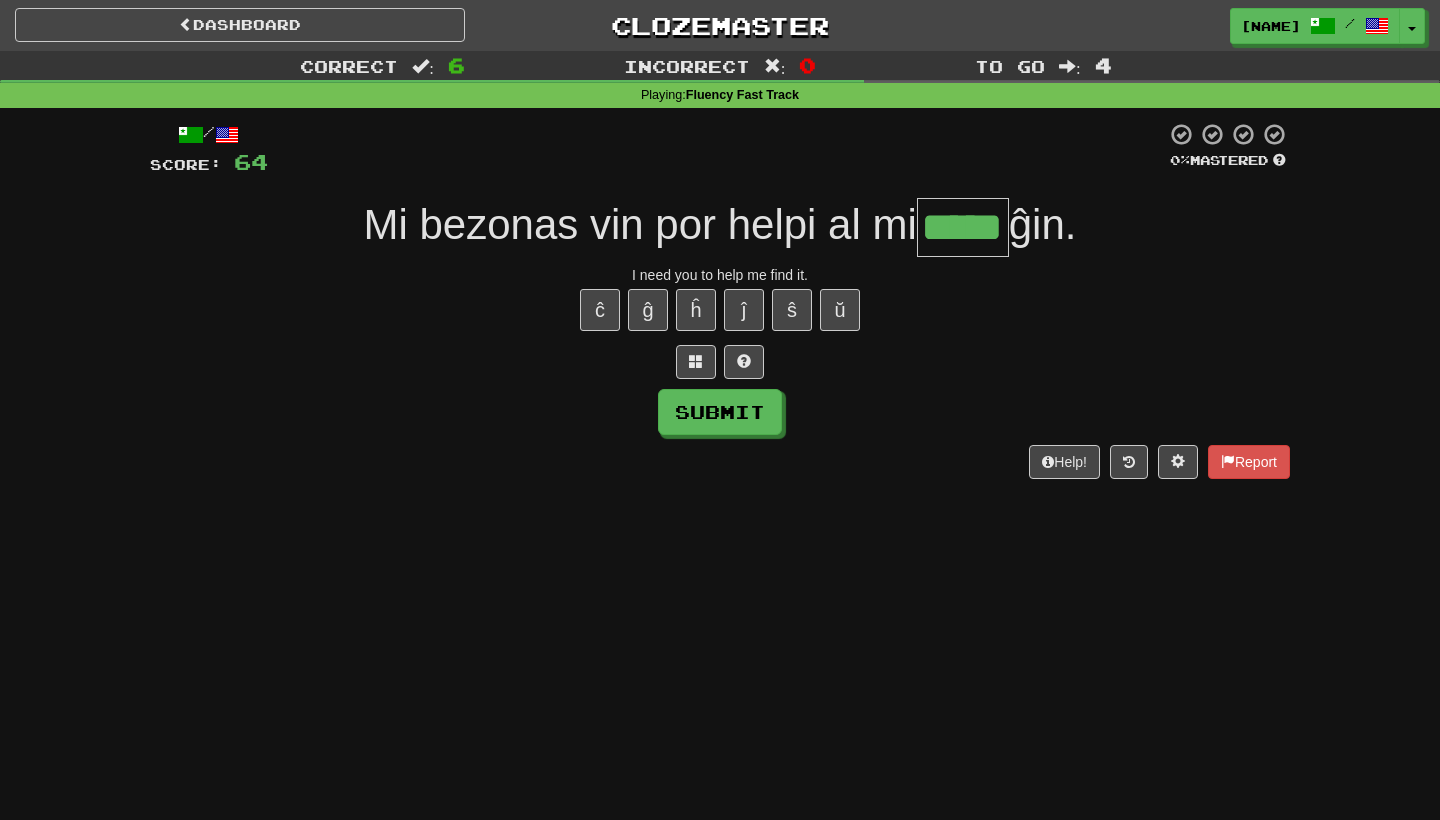 type on "*****" 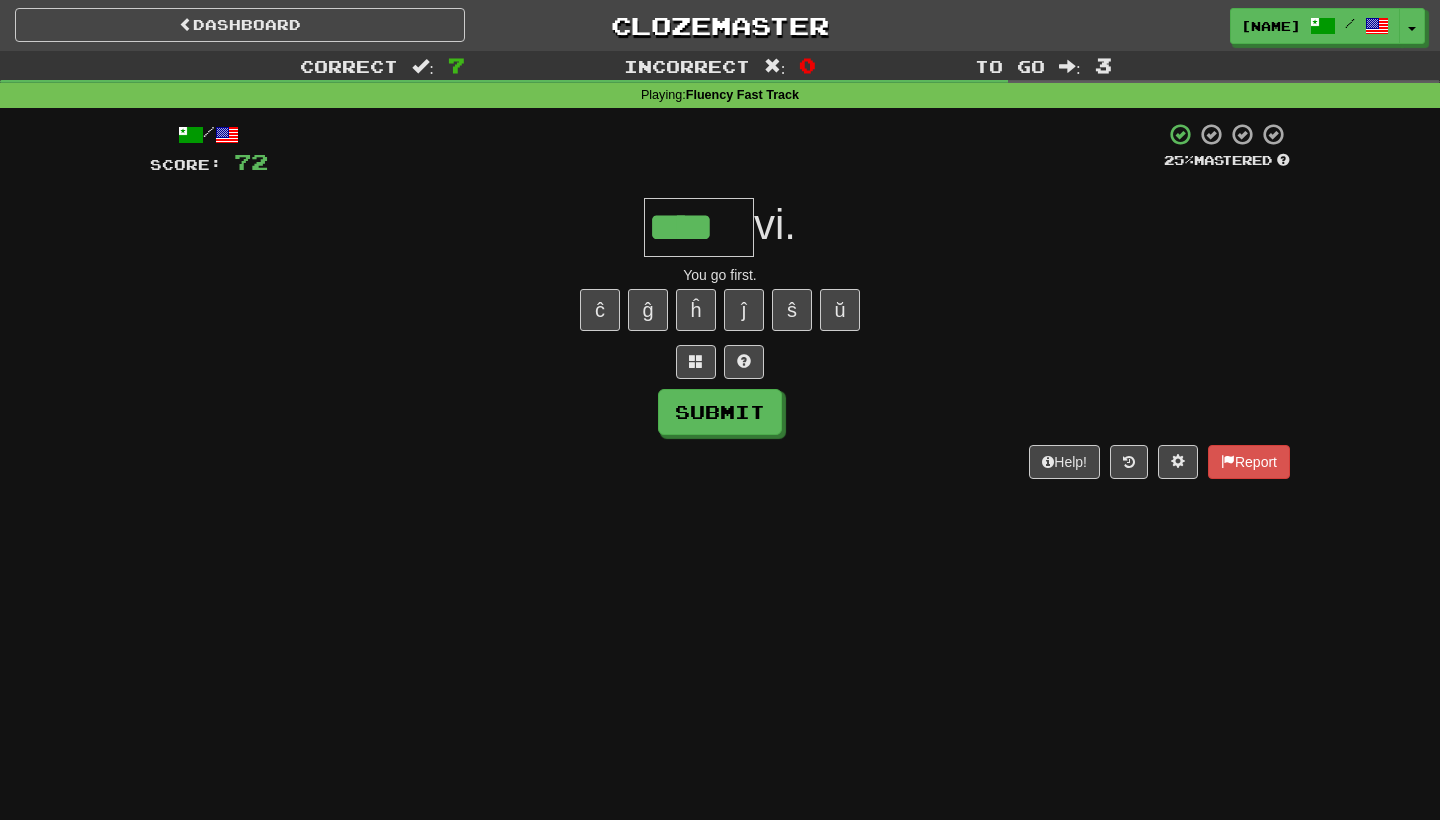 type on "****" 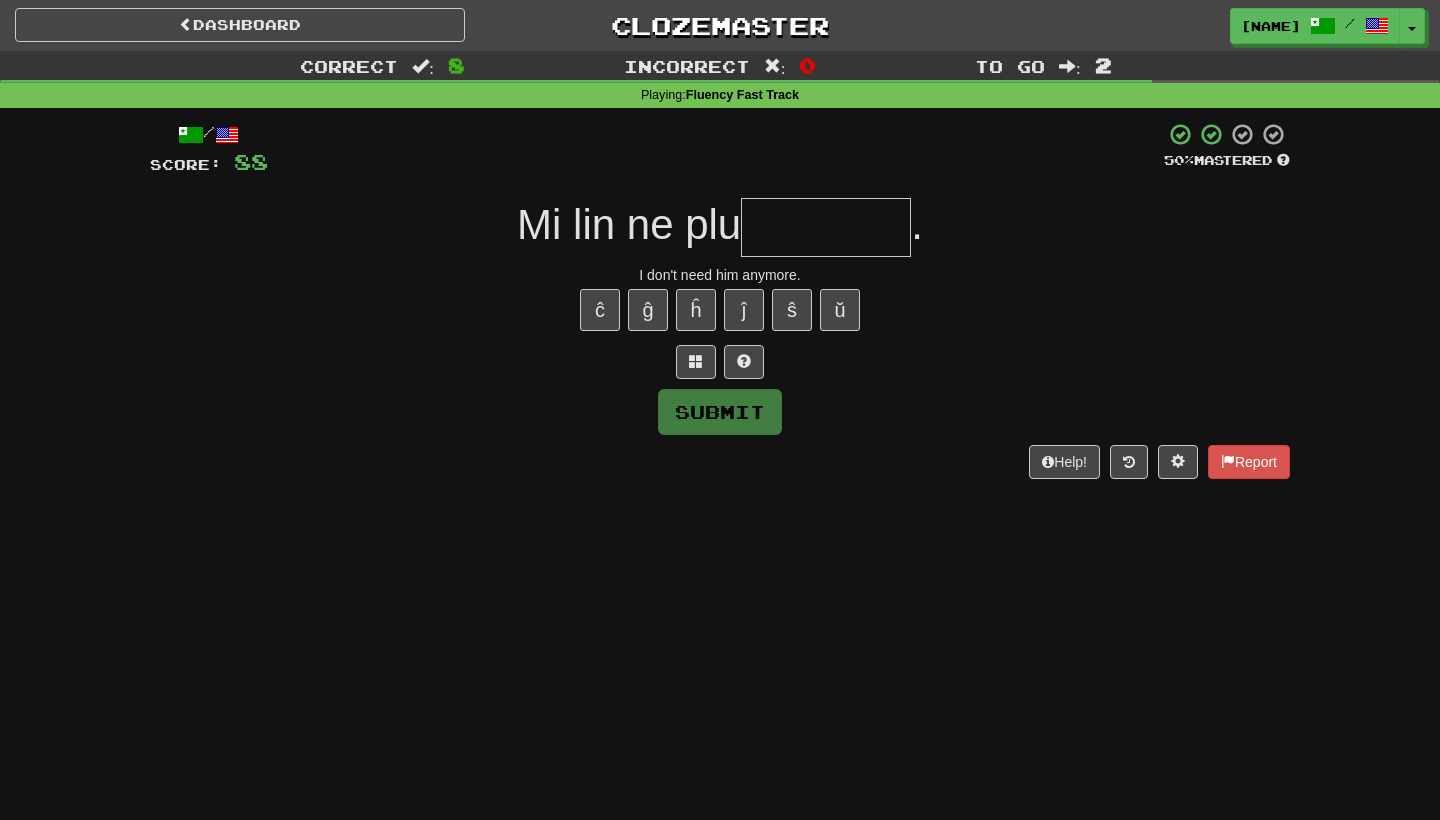 type on "*" 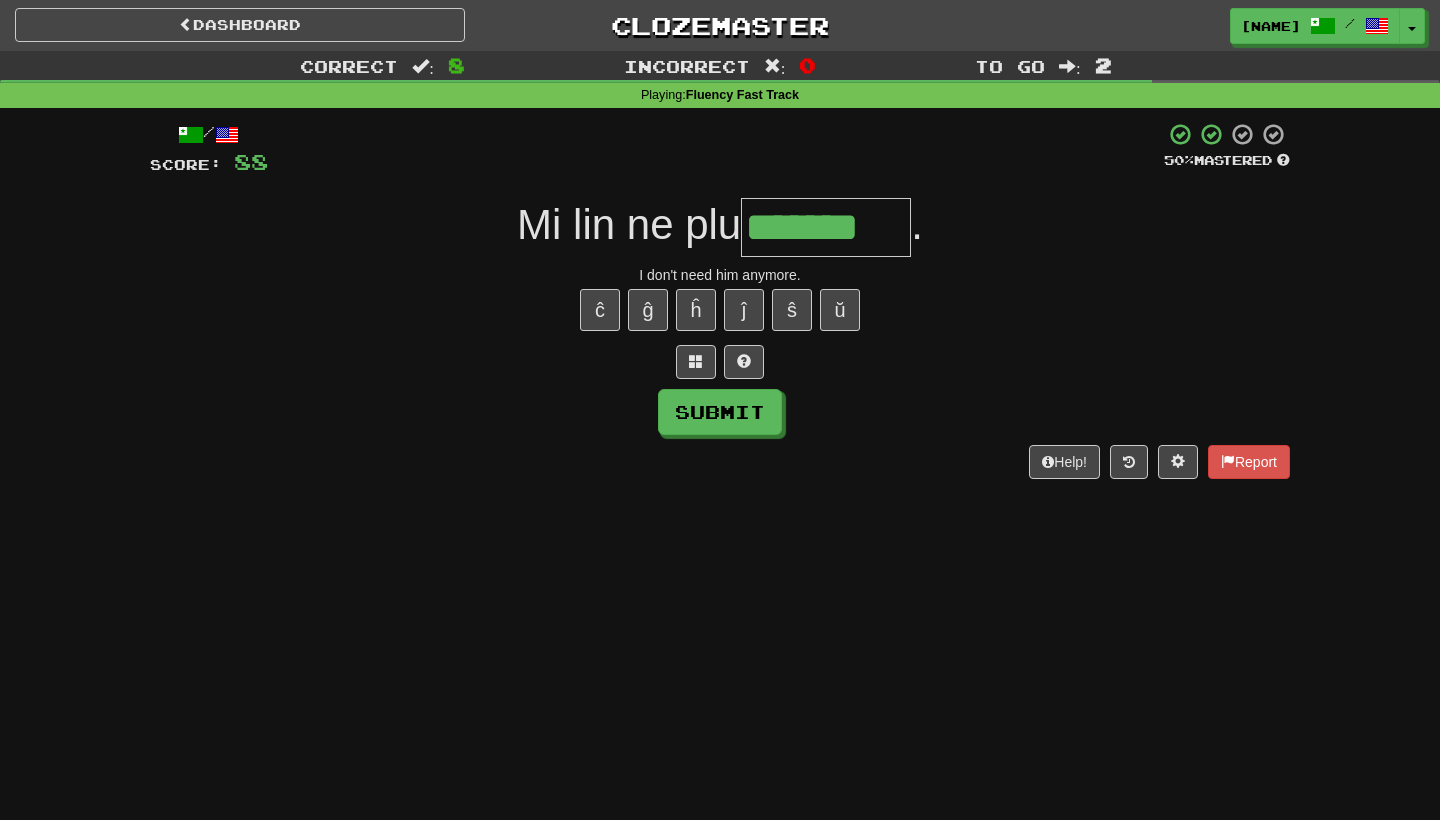 type on "*******" 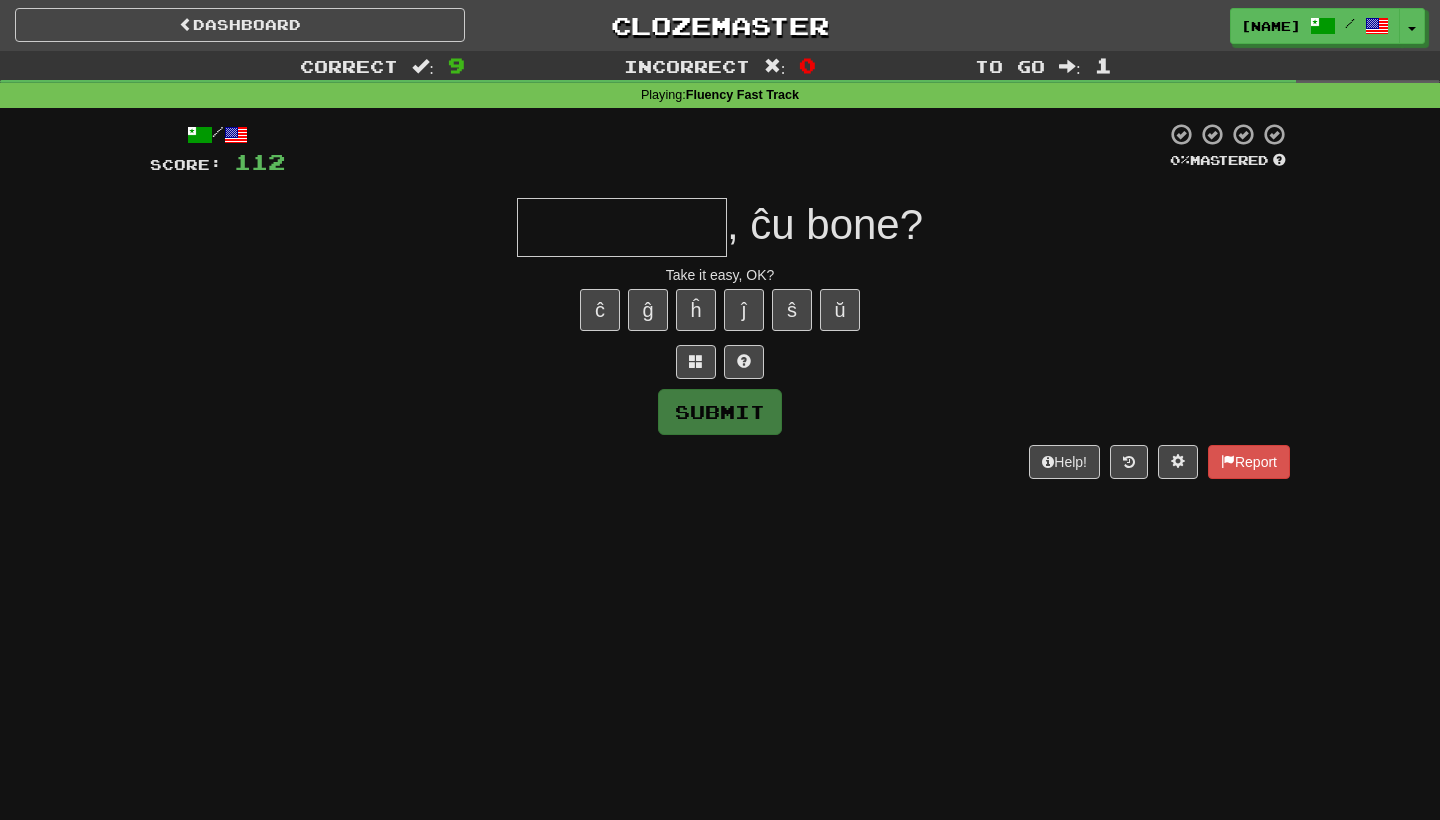 type on "*" 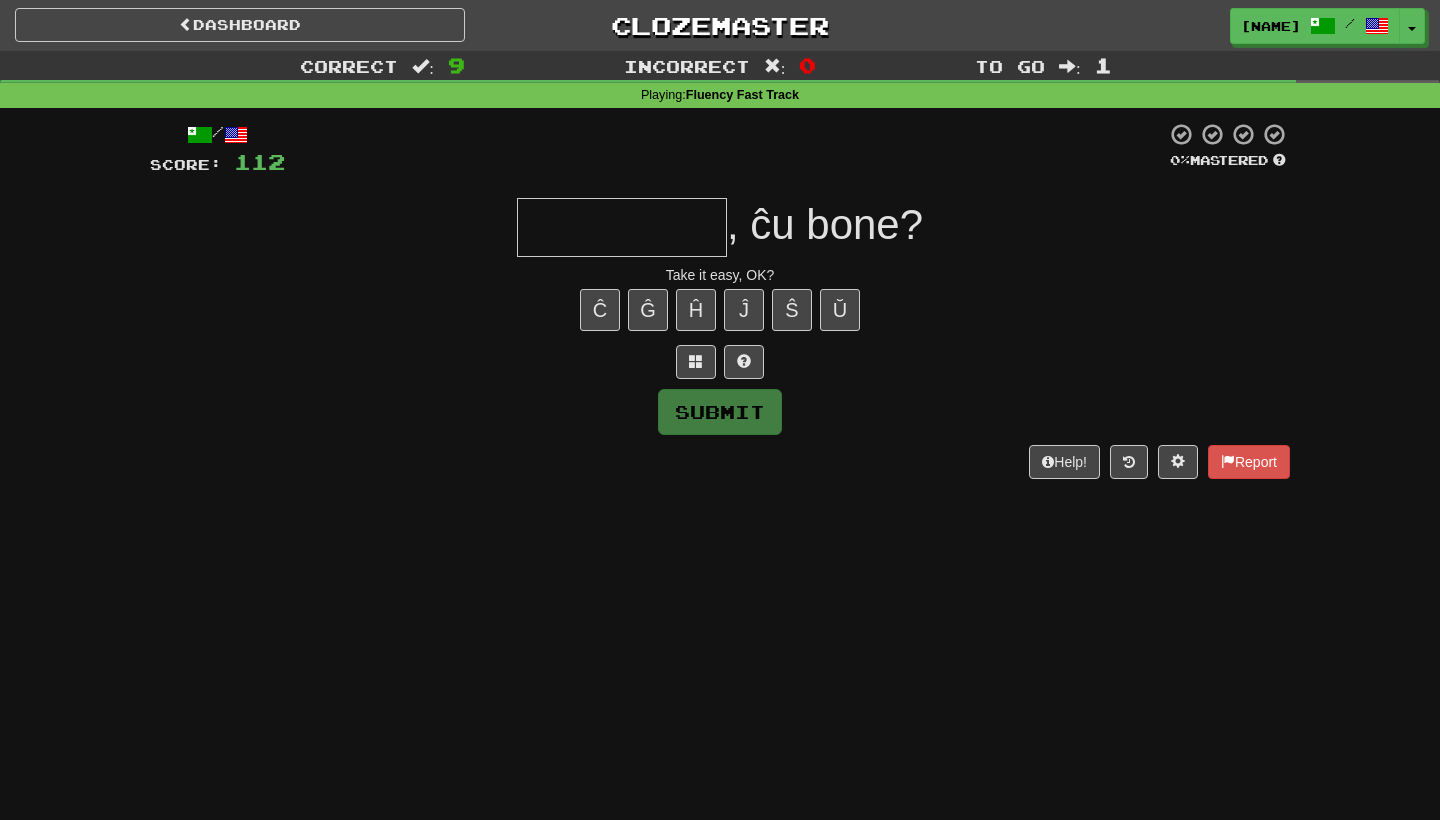 type on "*" 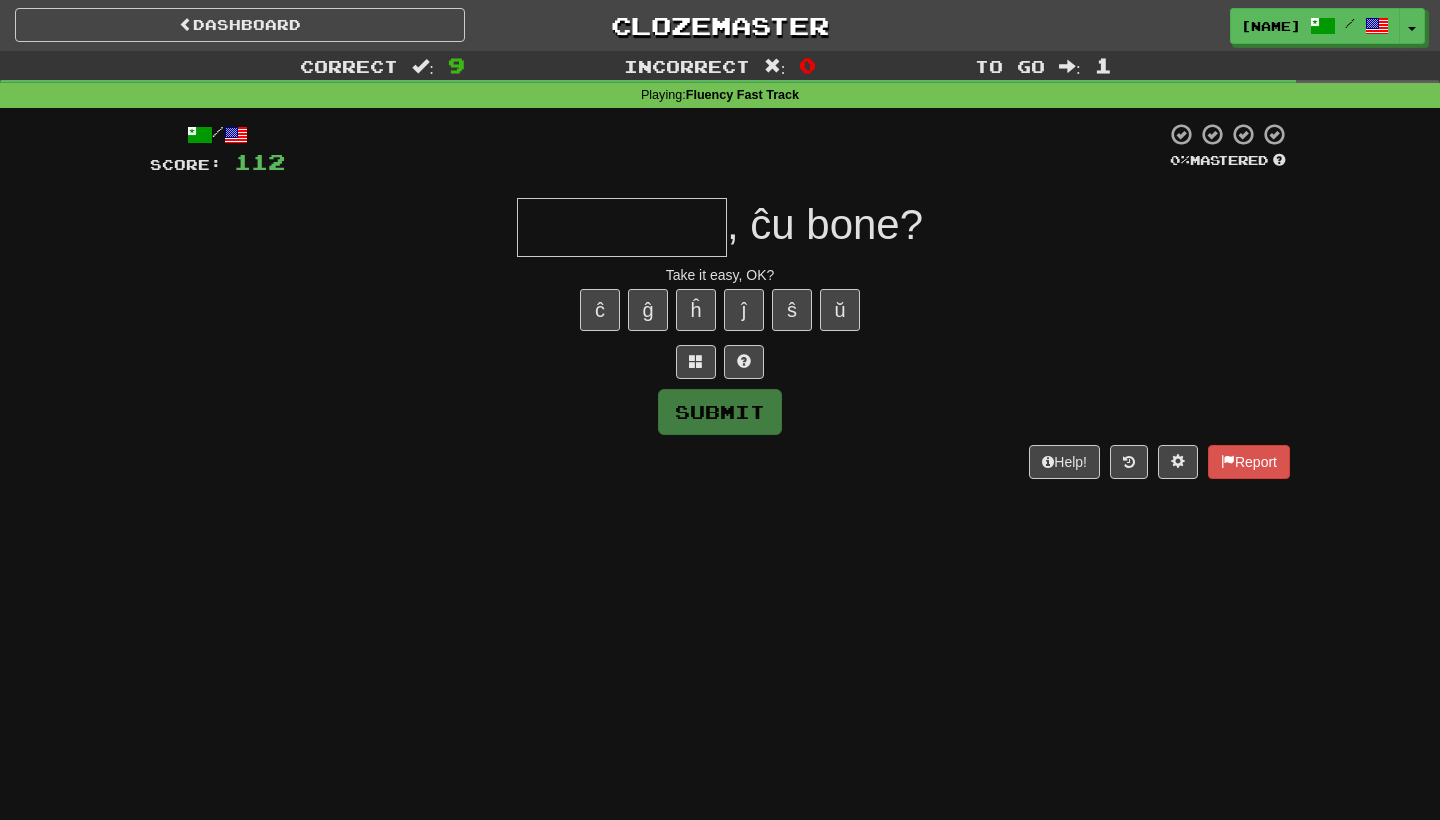type on "*" 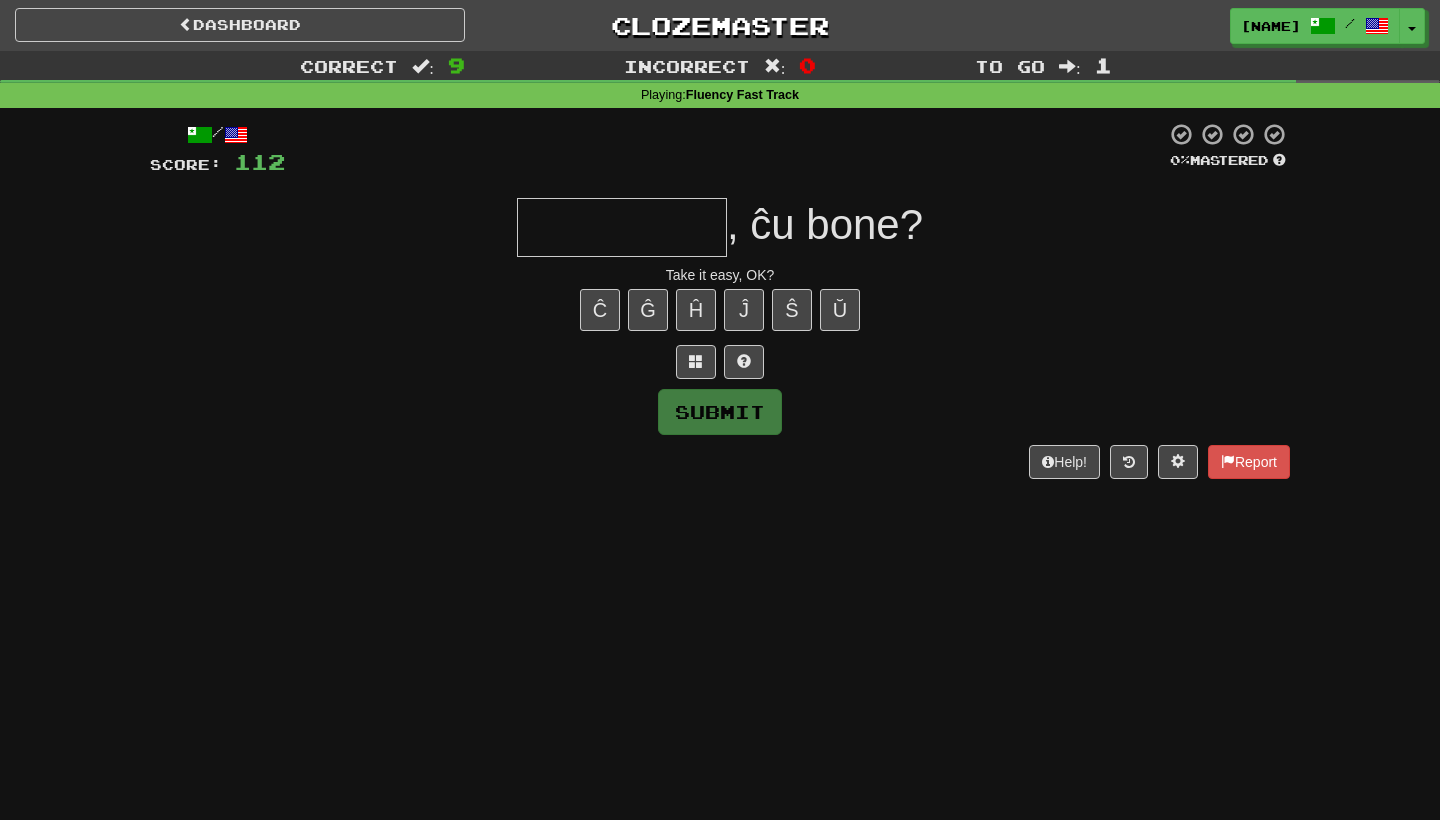 type on "*" 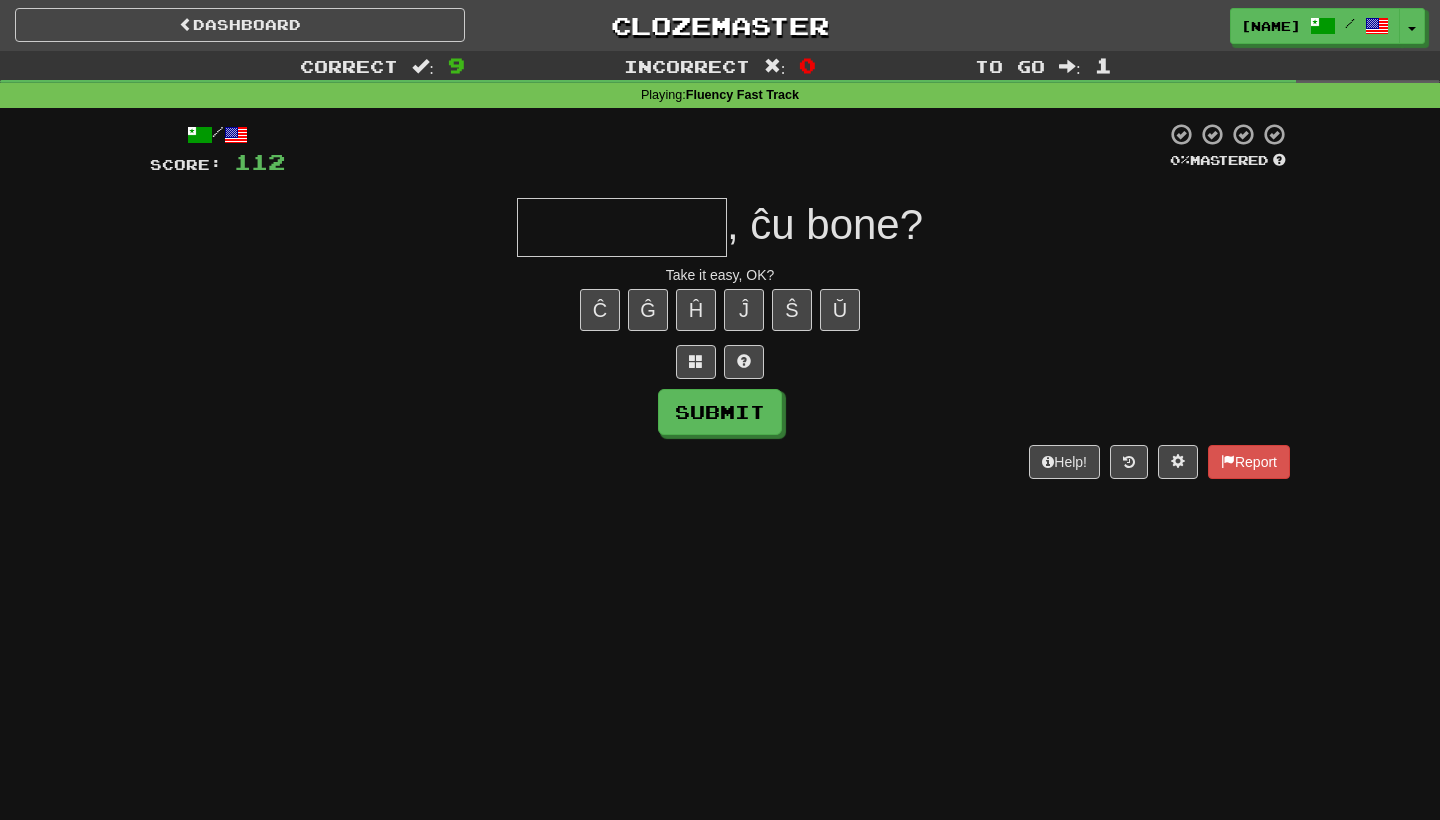 type on "*" 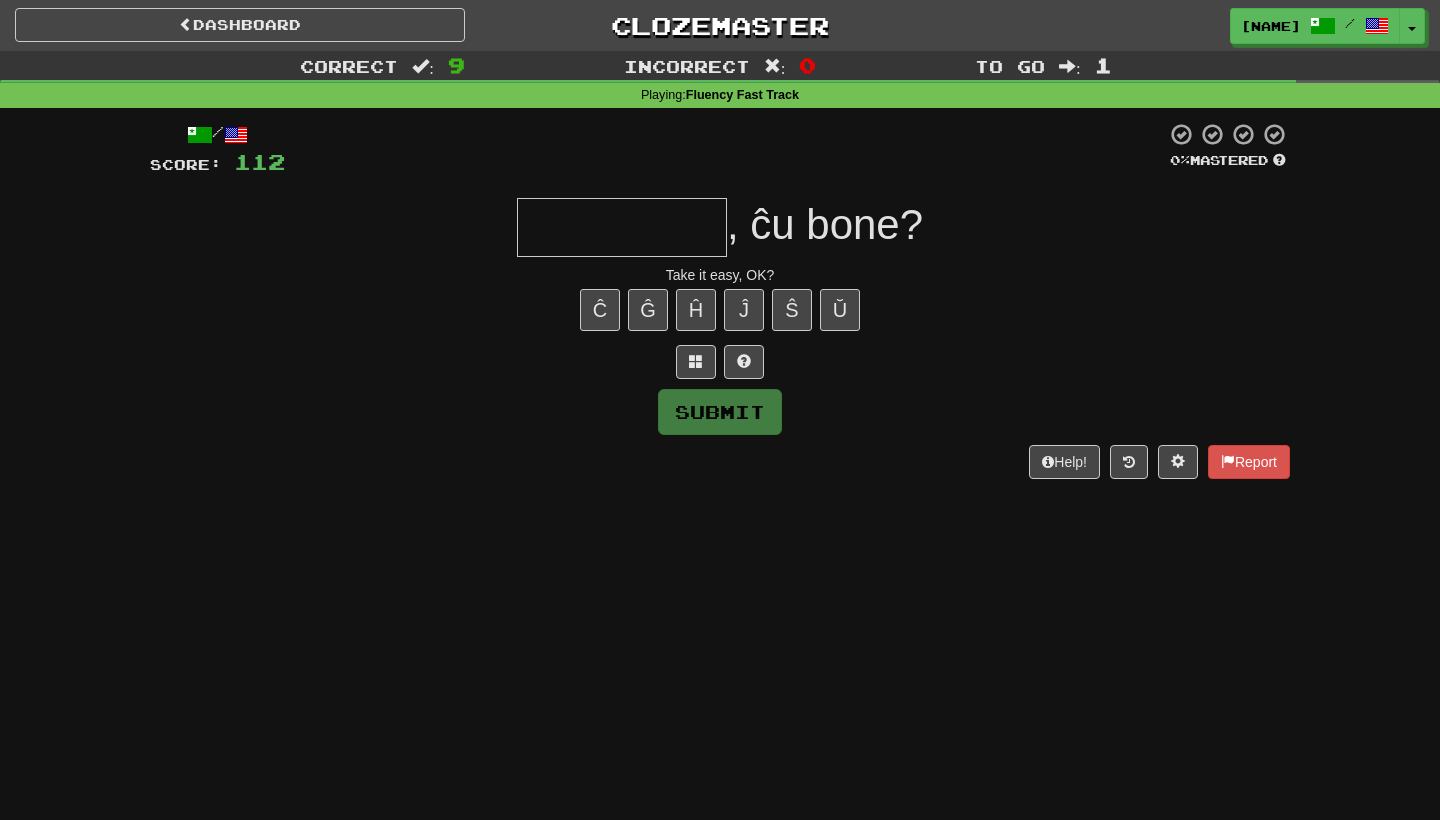 type on "**********" 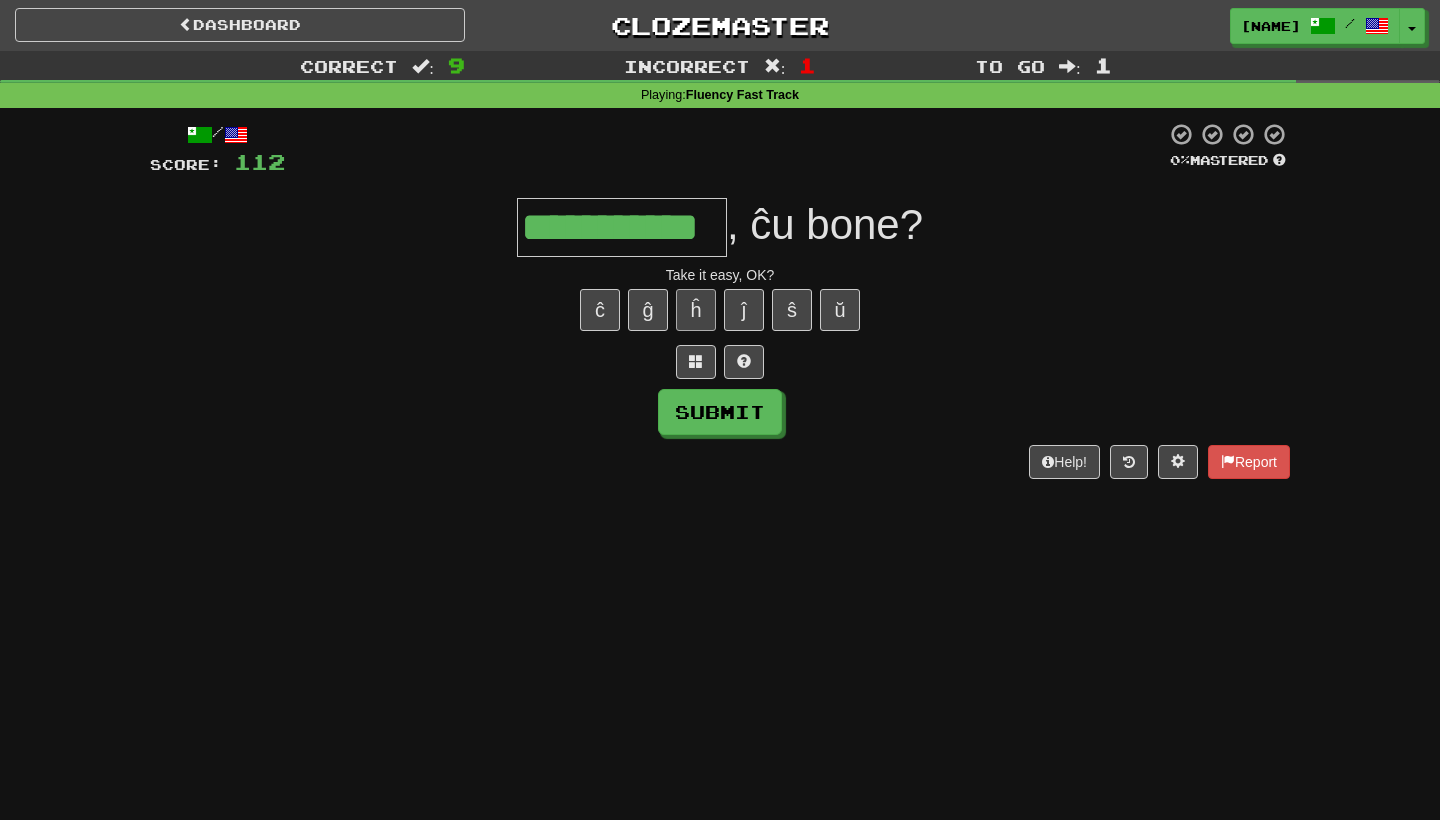type on "**********" 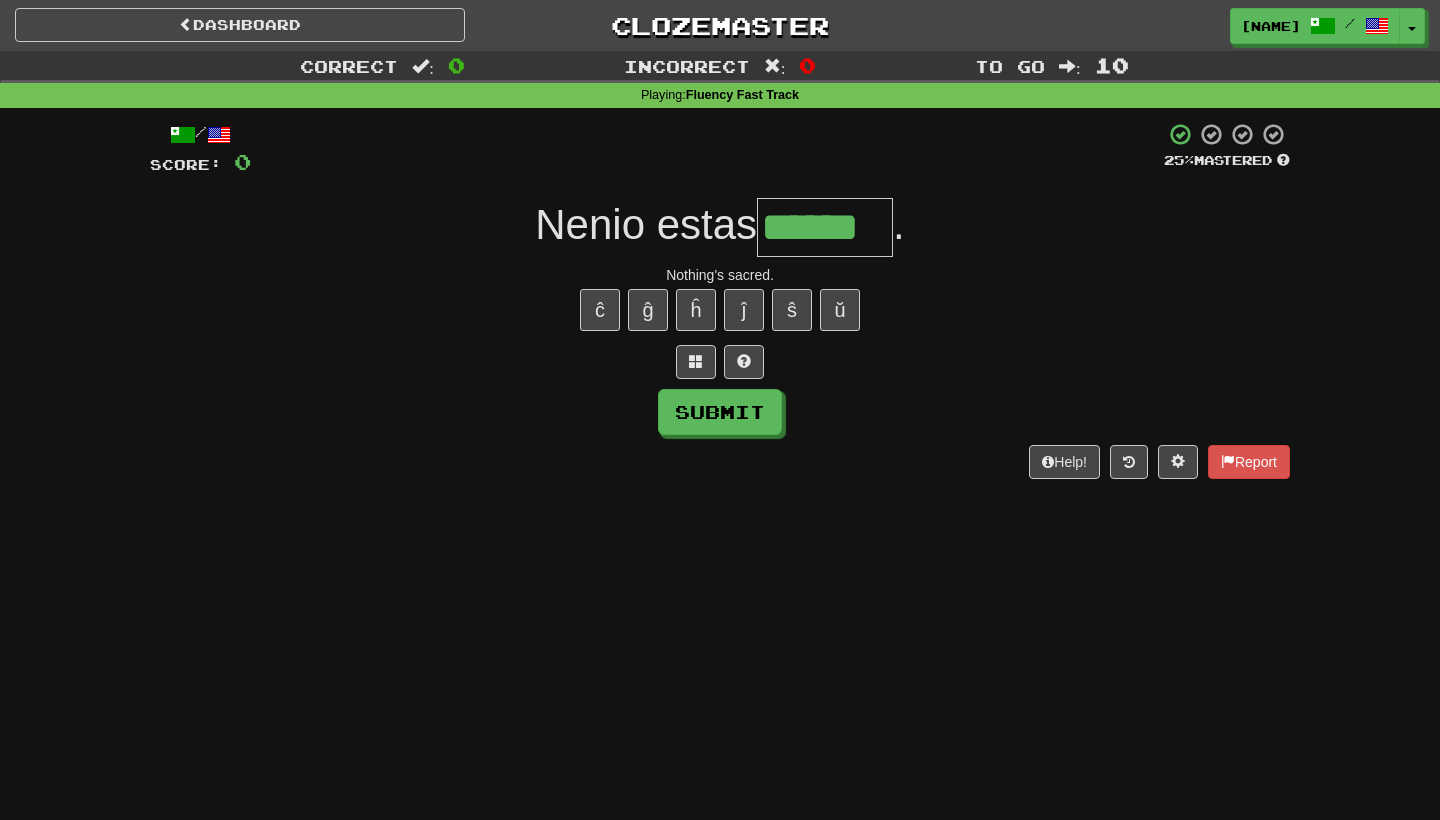 type on "******" 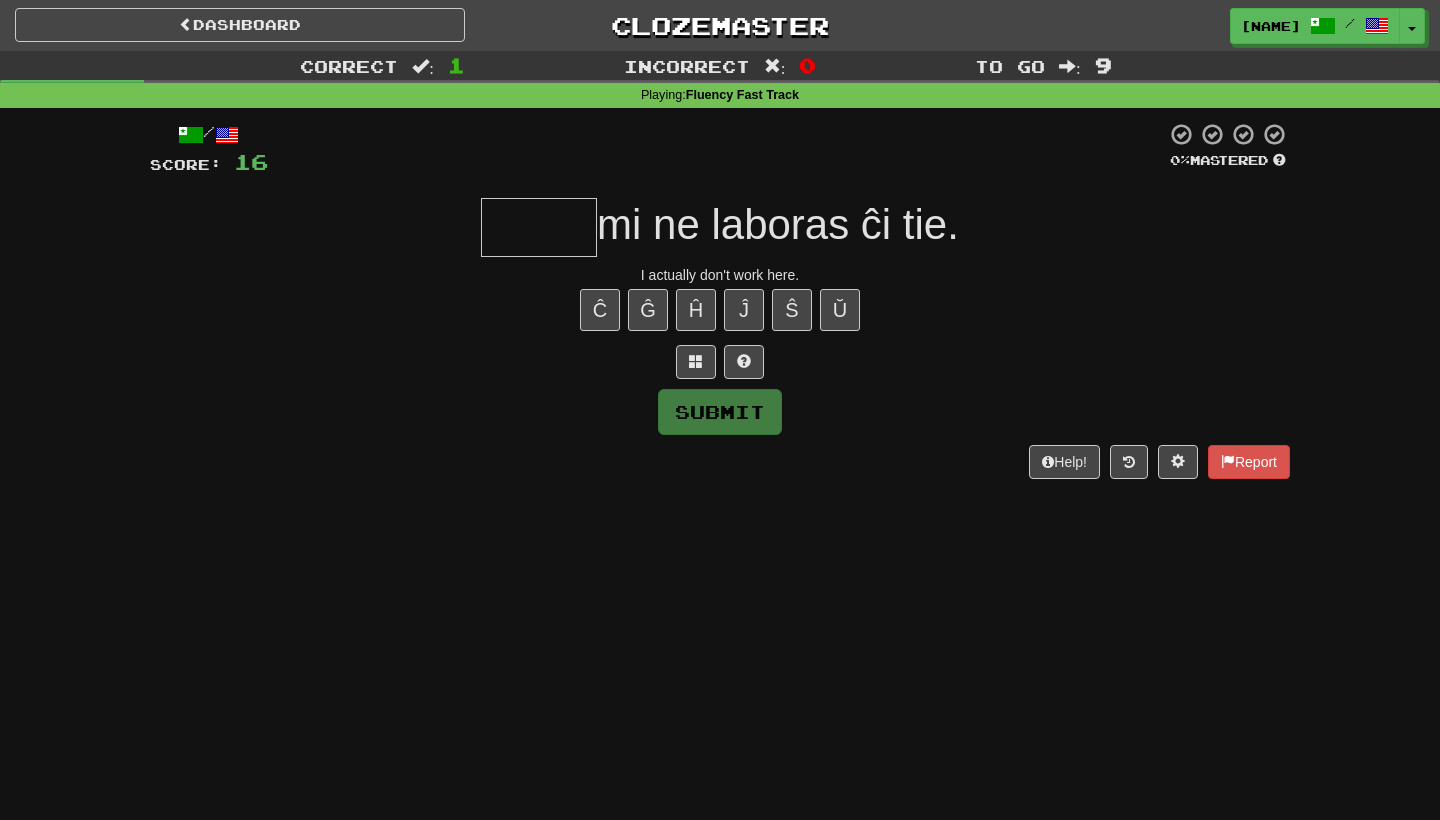 type on "*****" 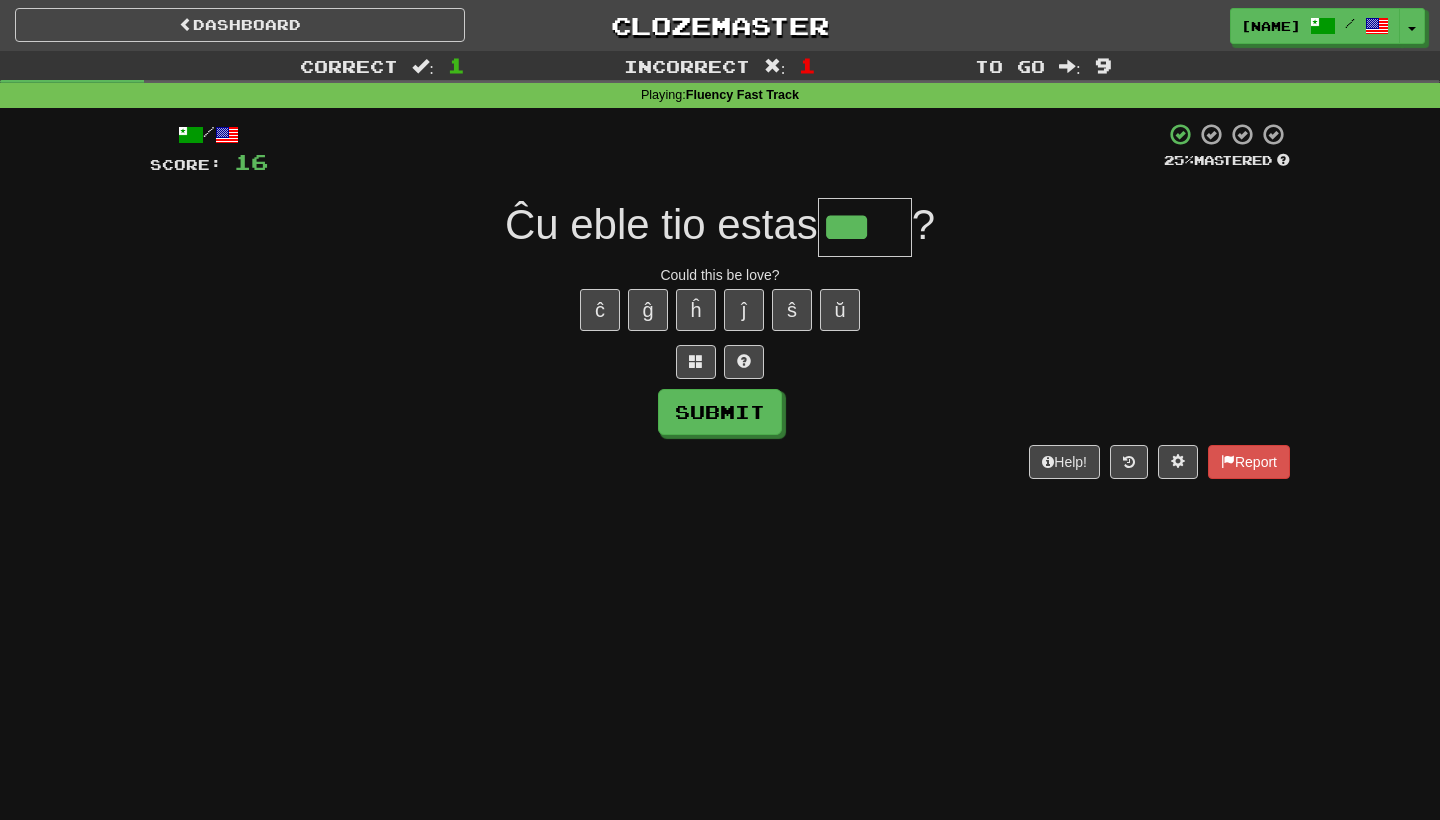 type on "***" 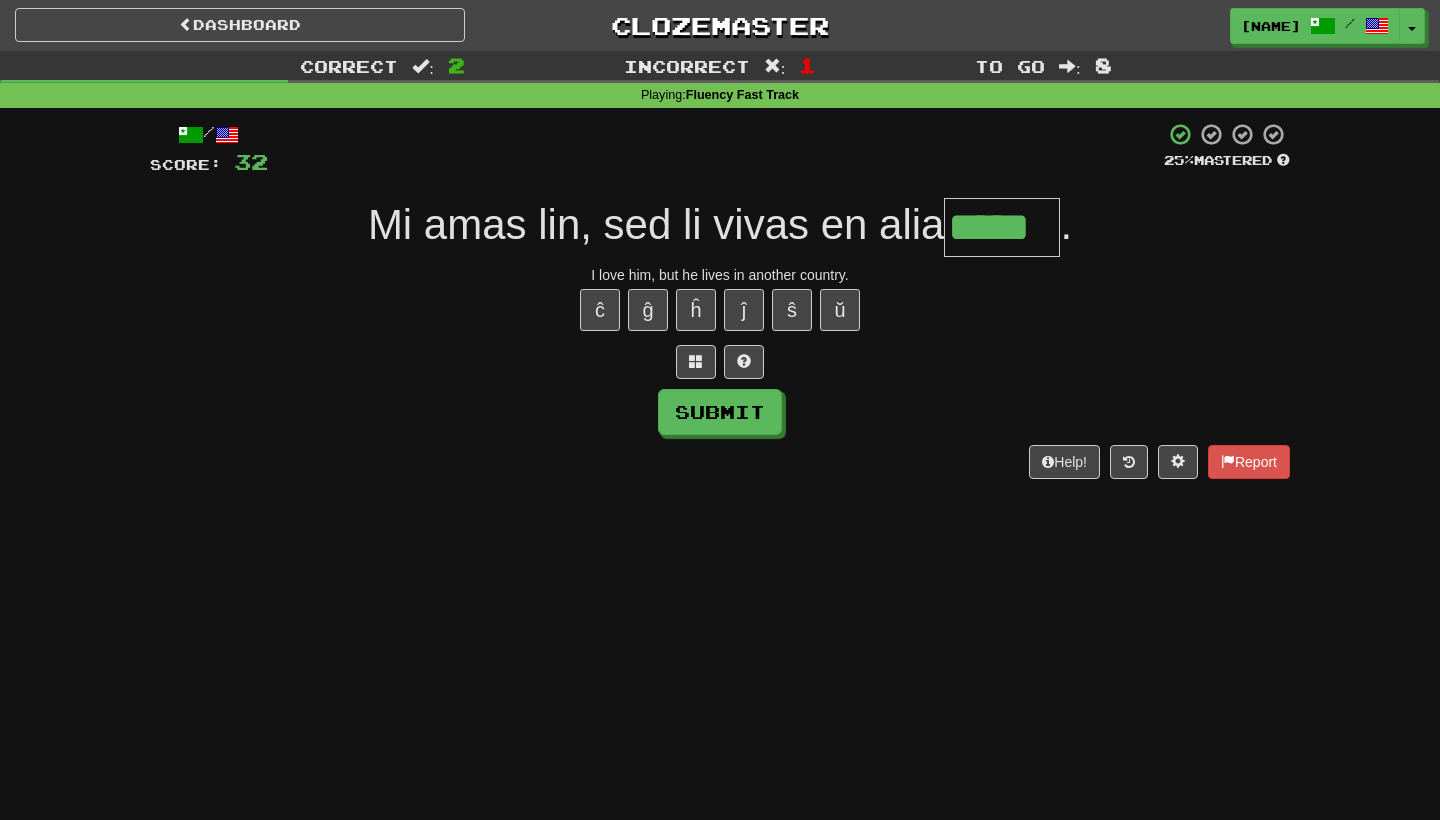 type on "*****" 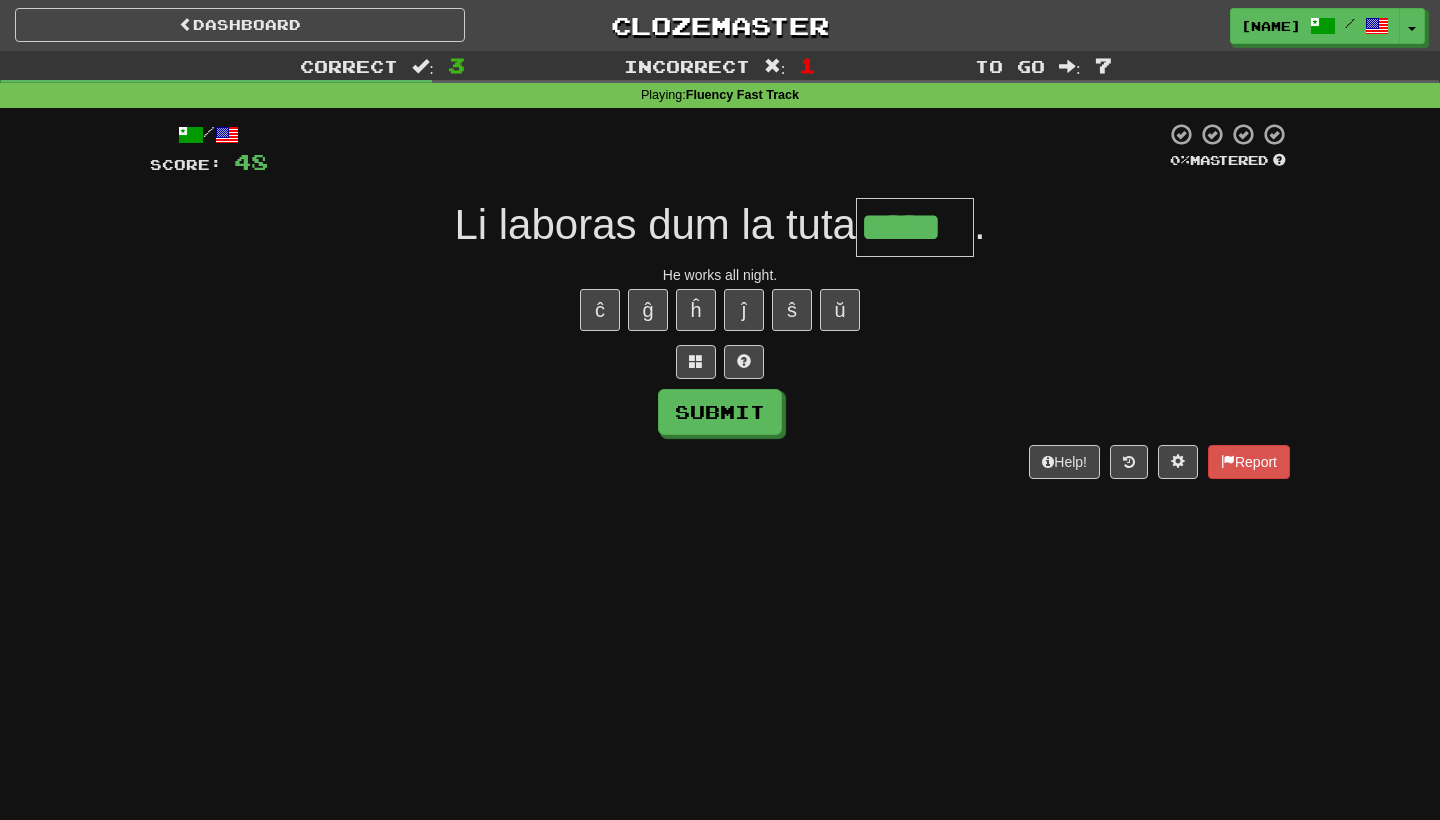 type on "*****" 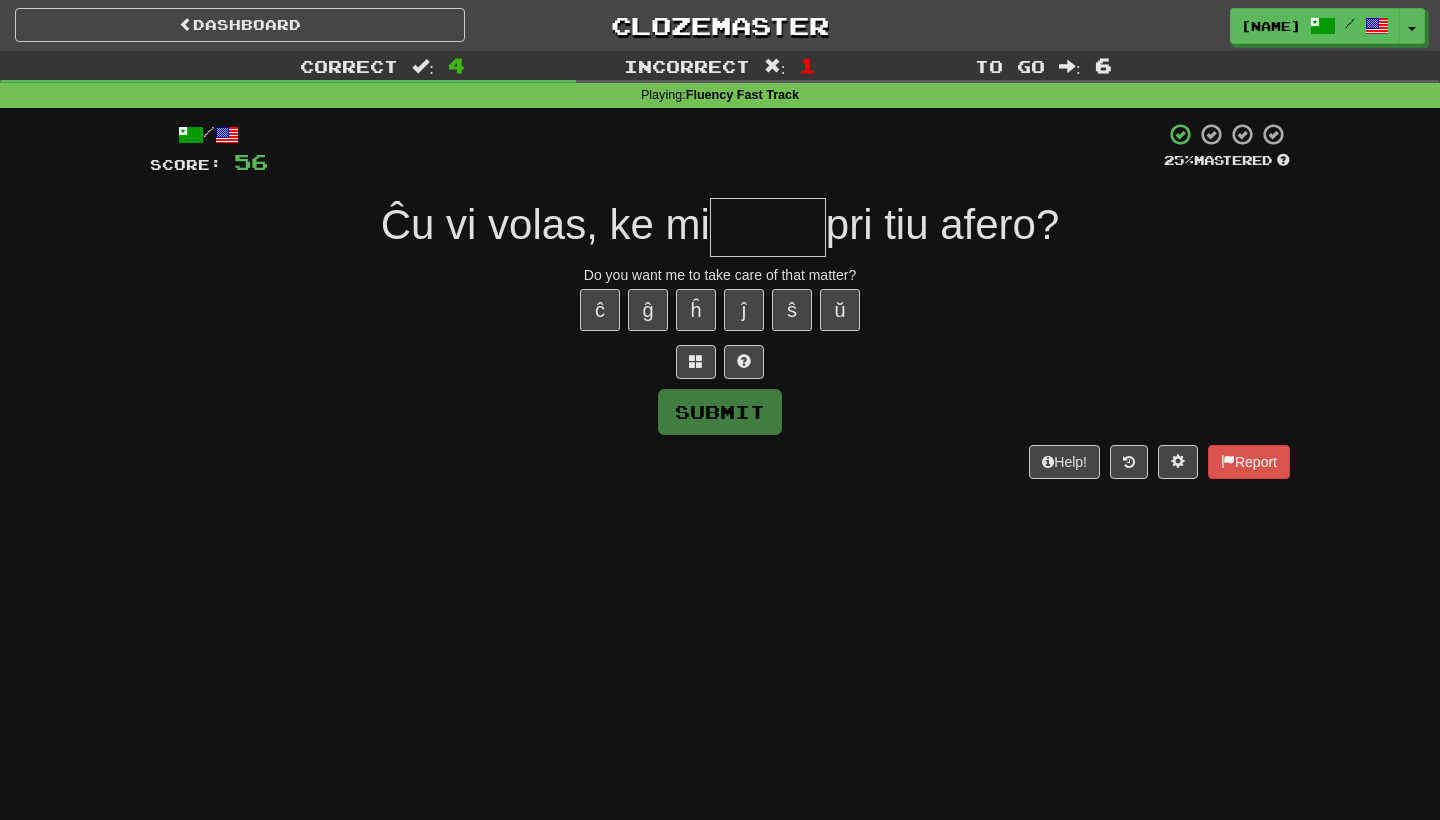 type on "*****" 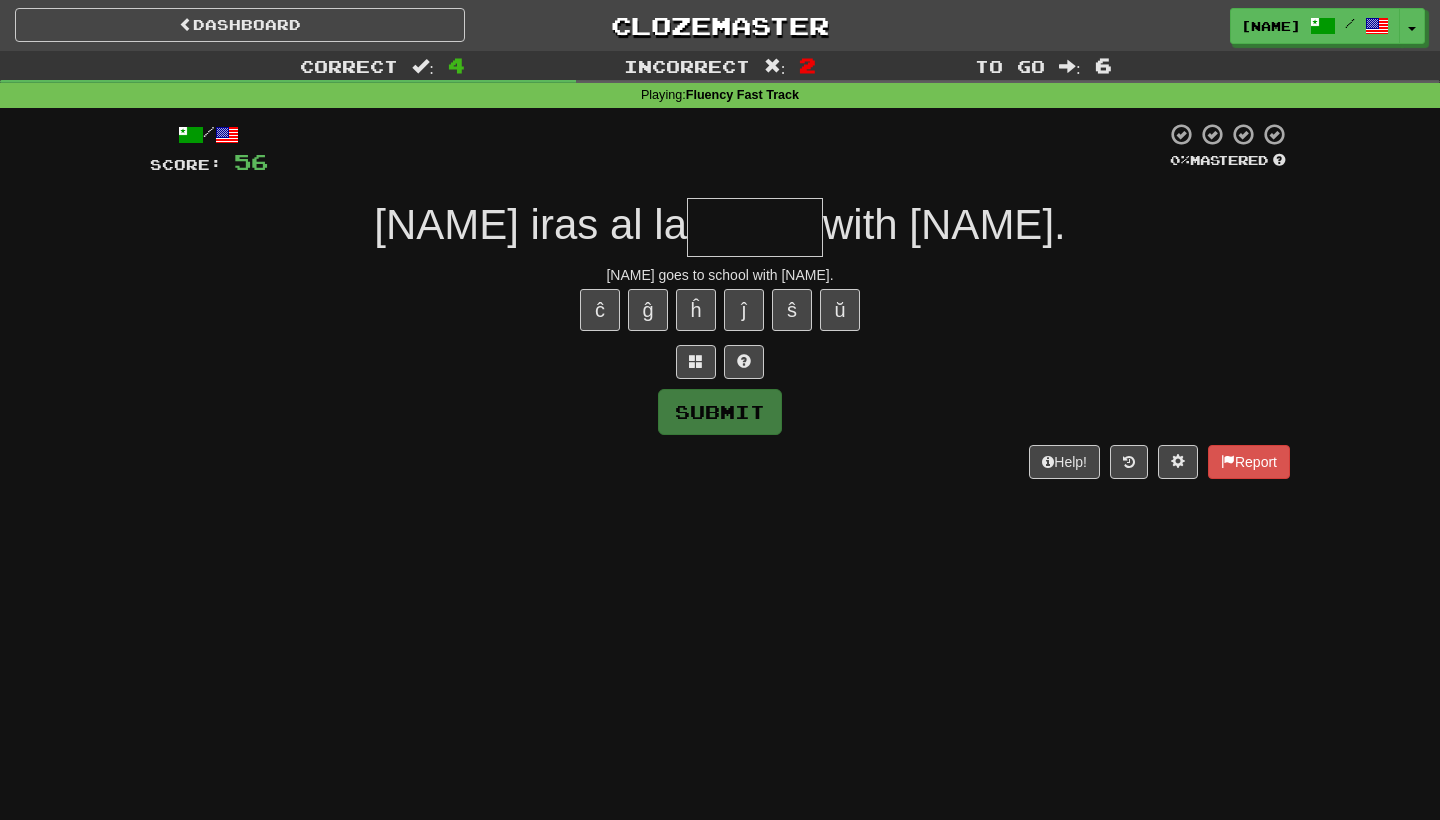 type on "*" 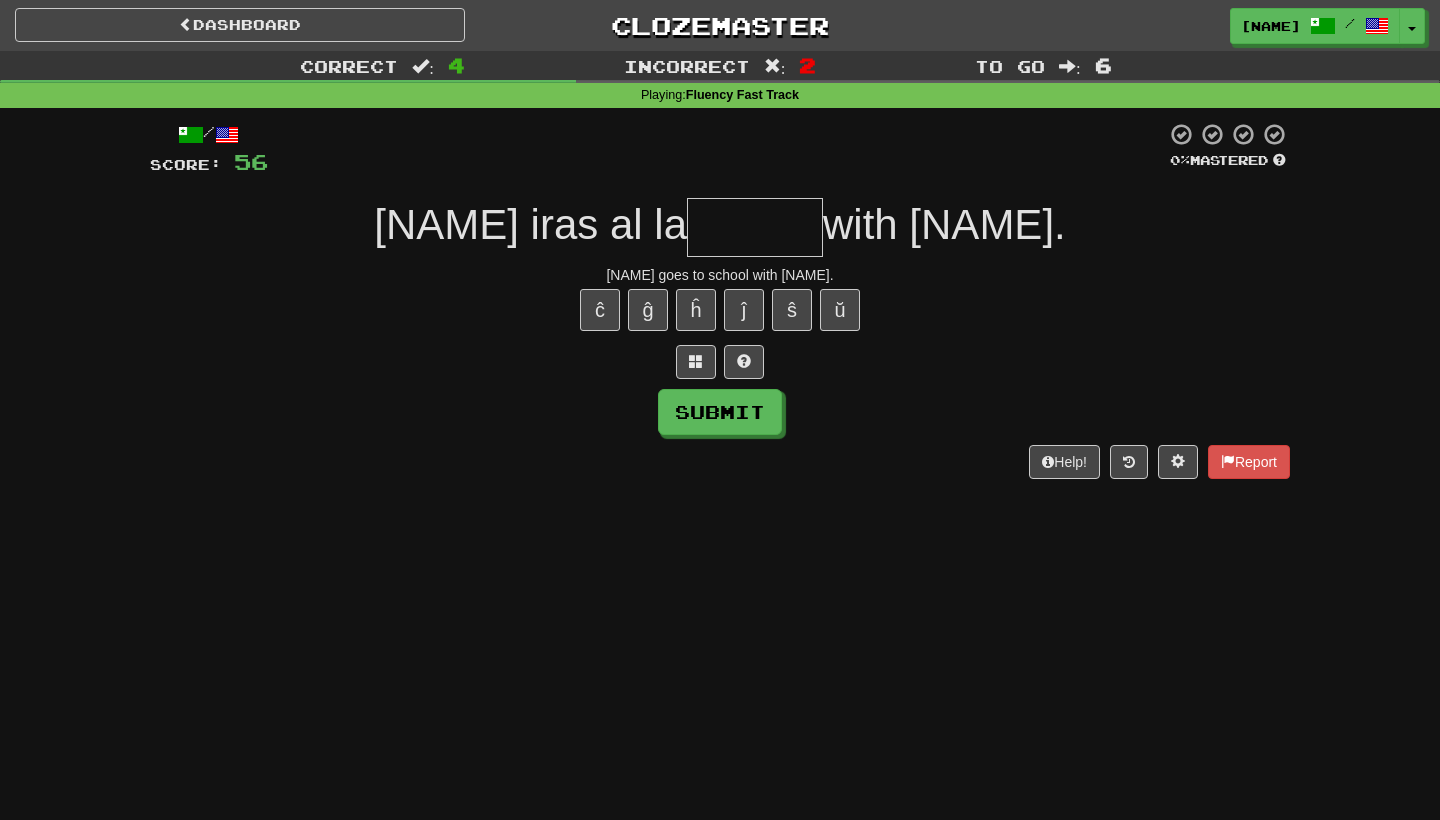 type on "*" 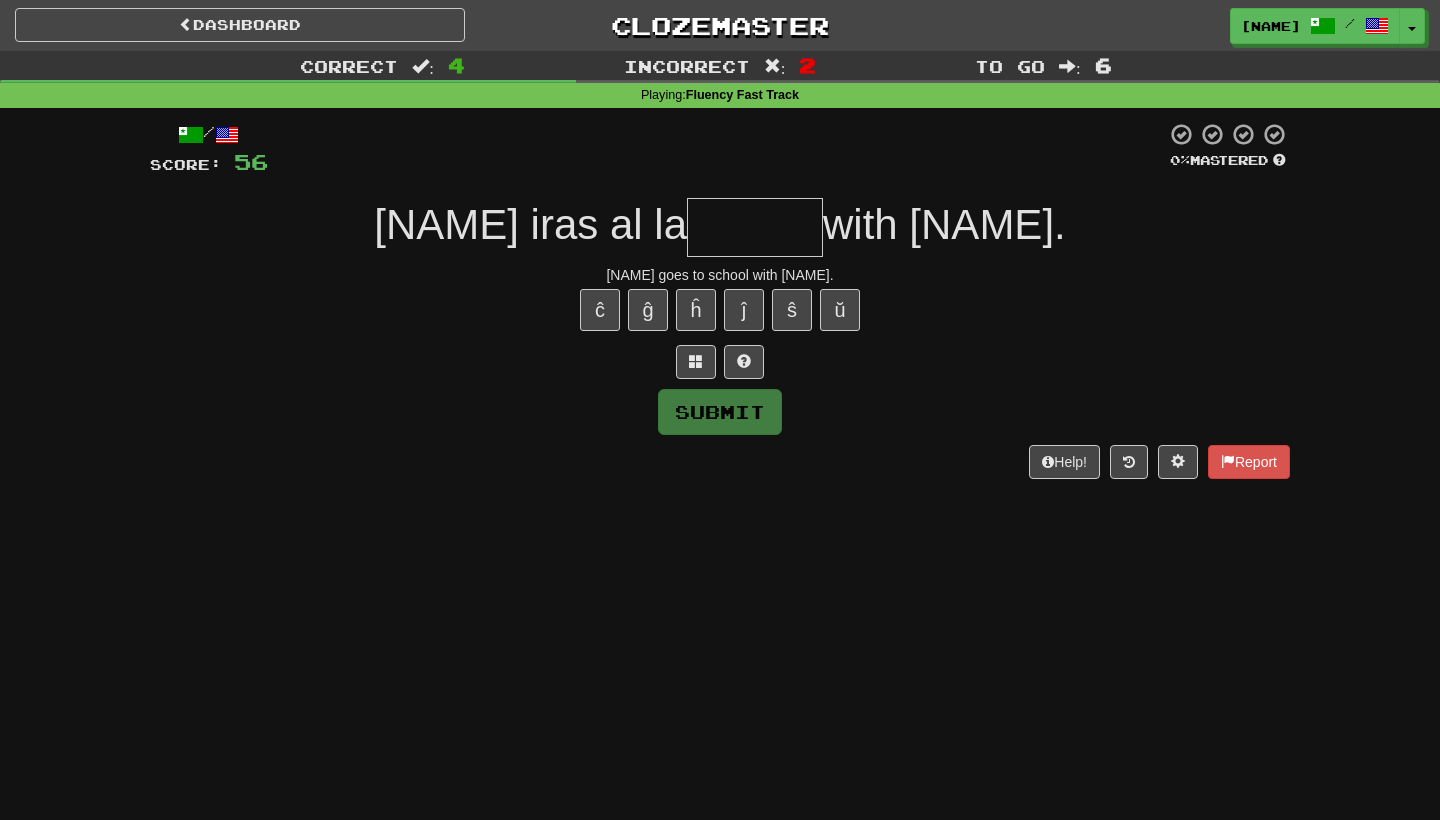 type on "*" 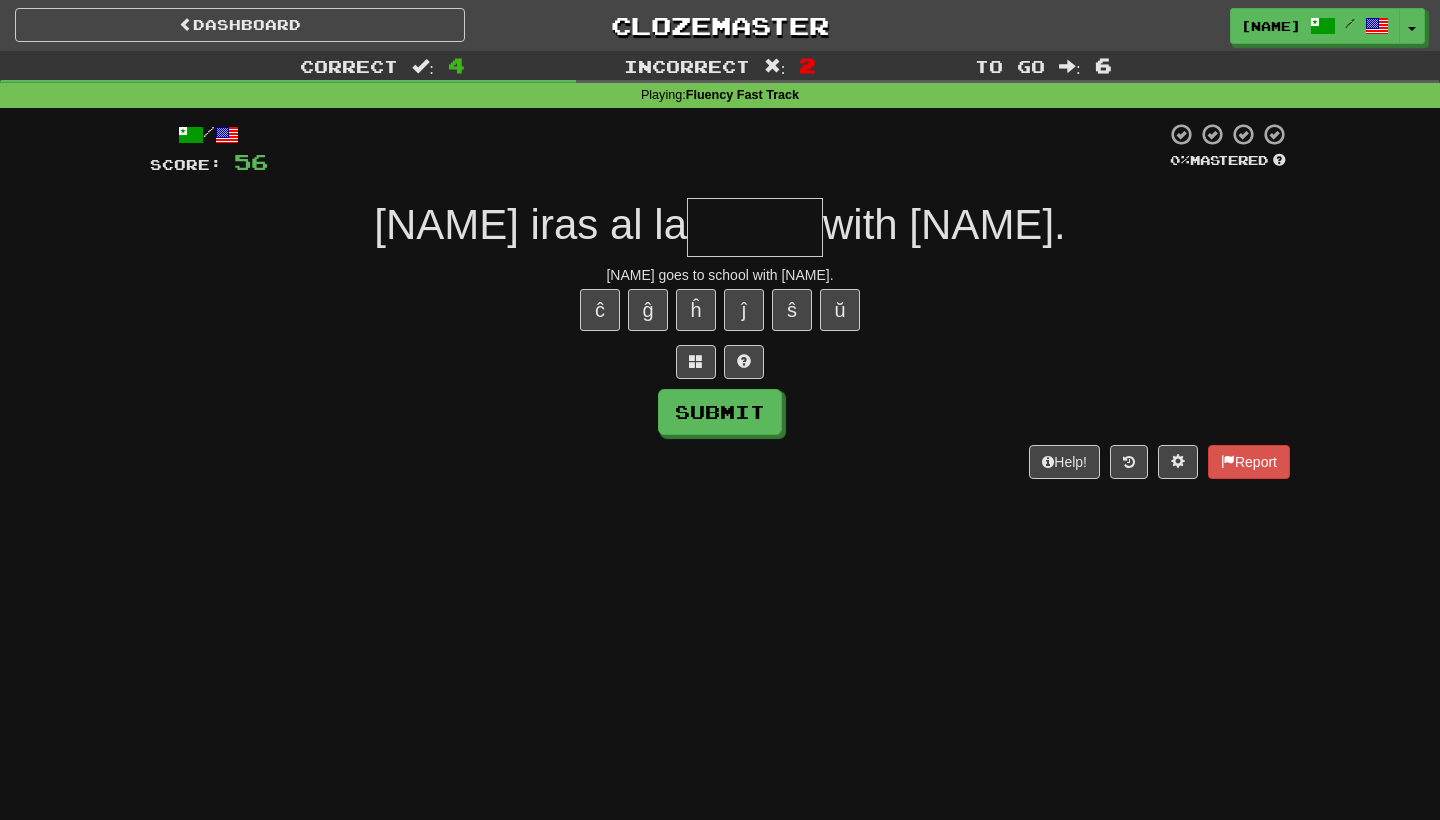 type on "*" 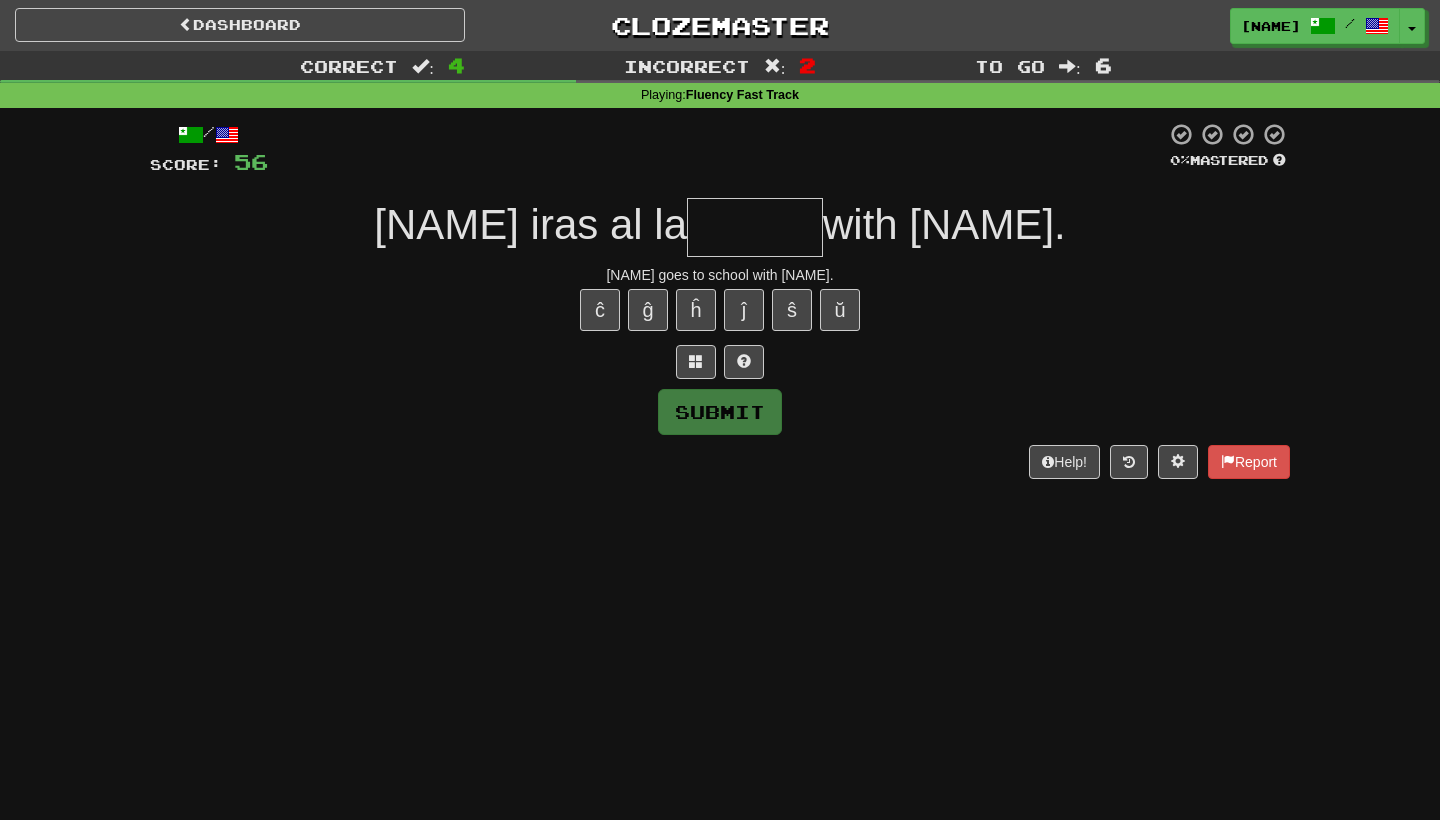 type on "*" 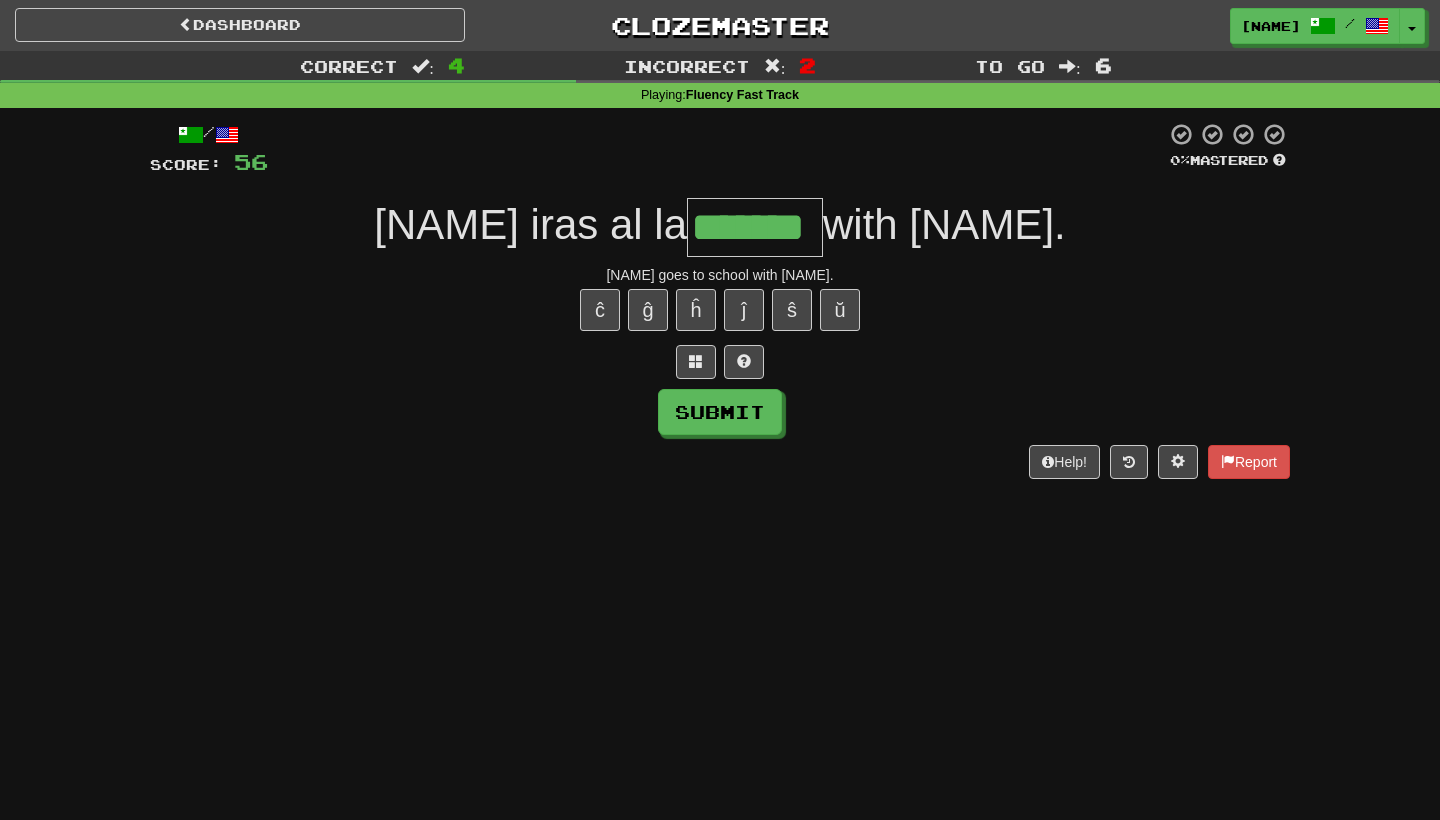 type on "*******" 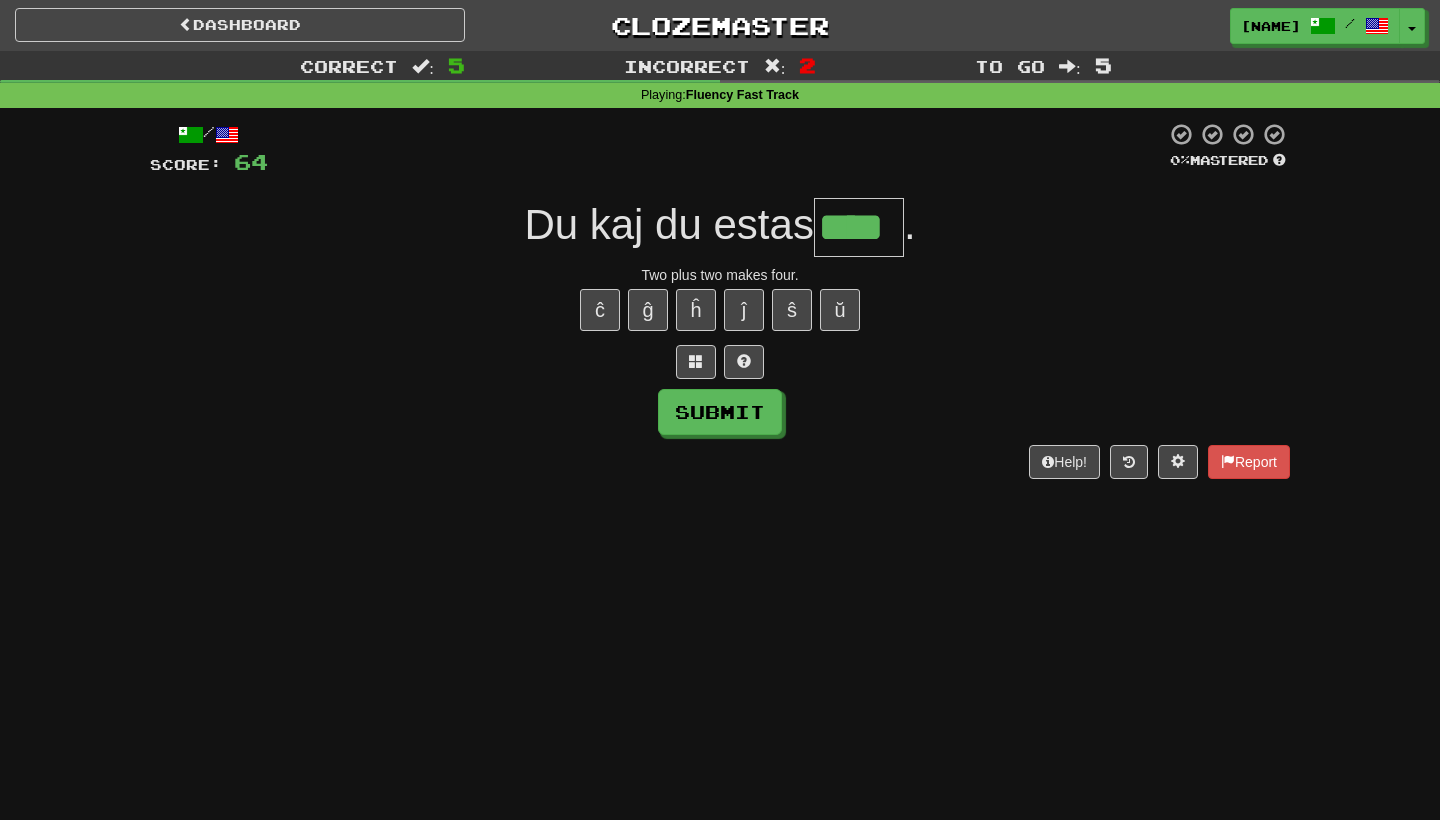 type on "****" 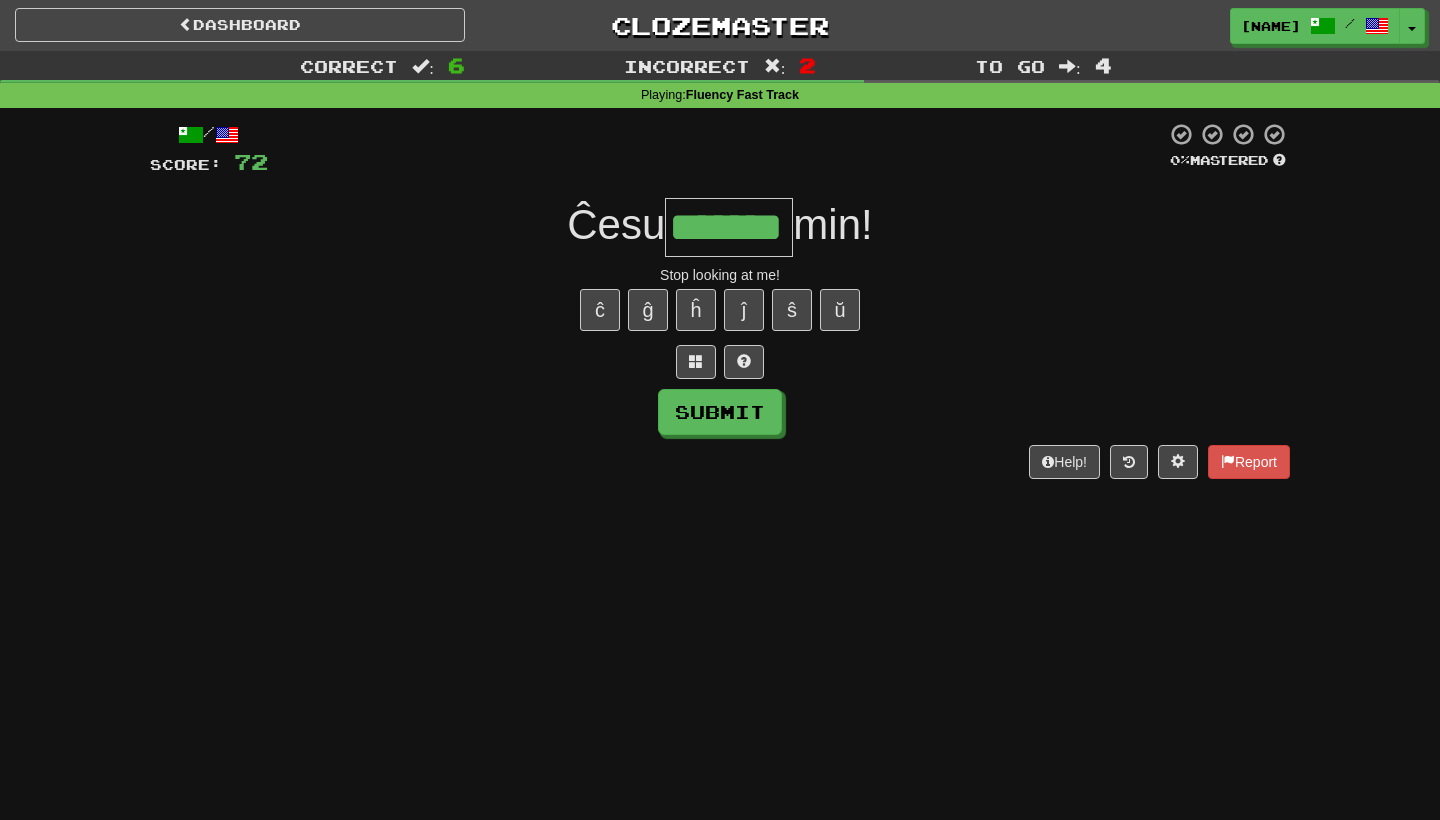type on "*******" 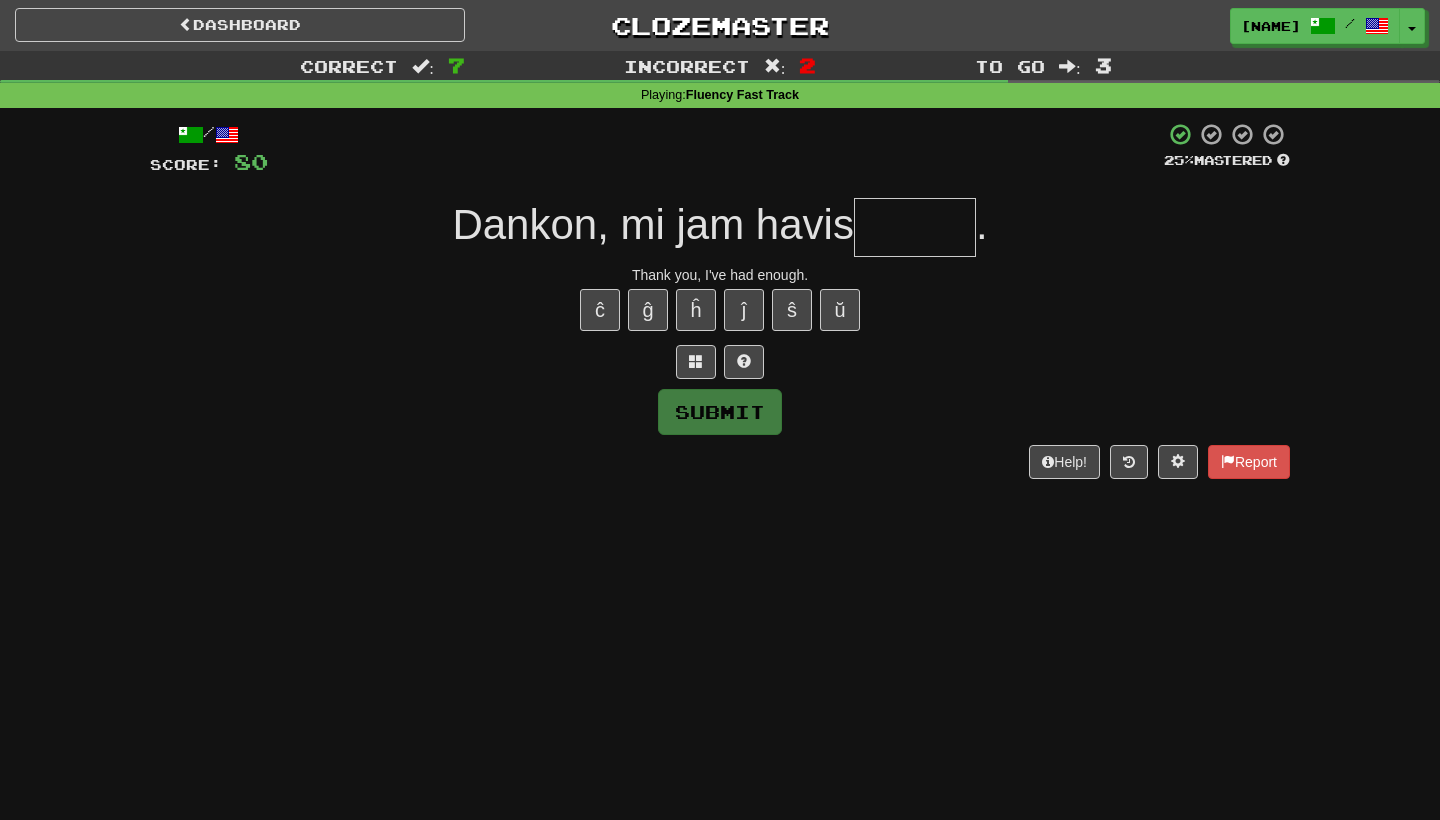 type on "******" 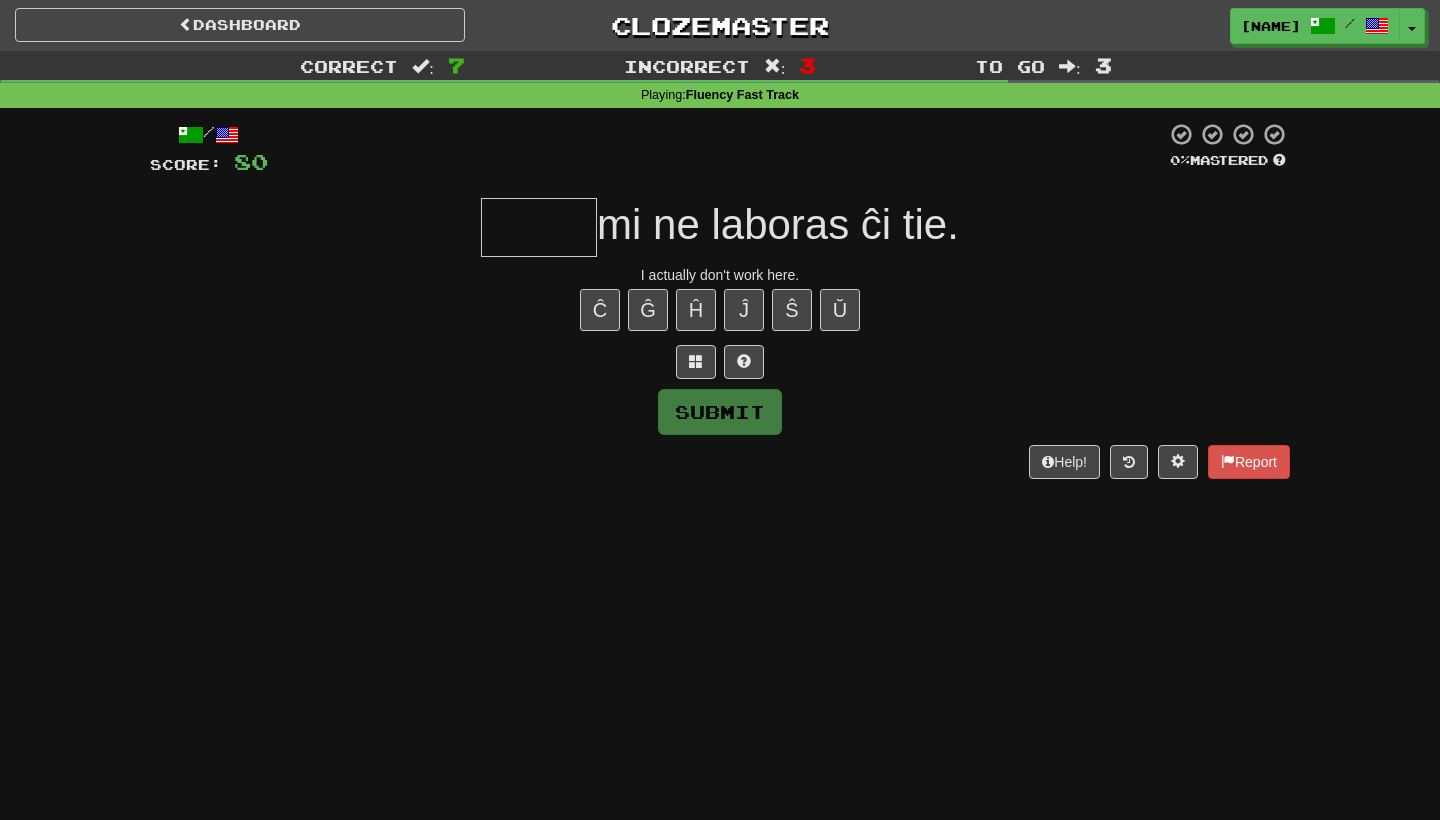 type on "*" 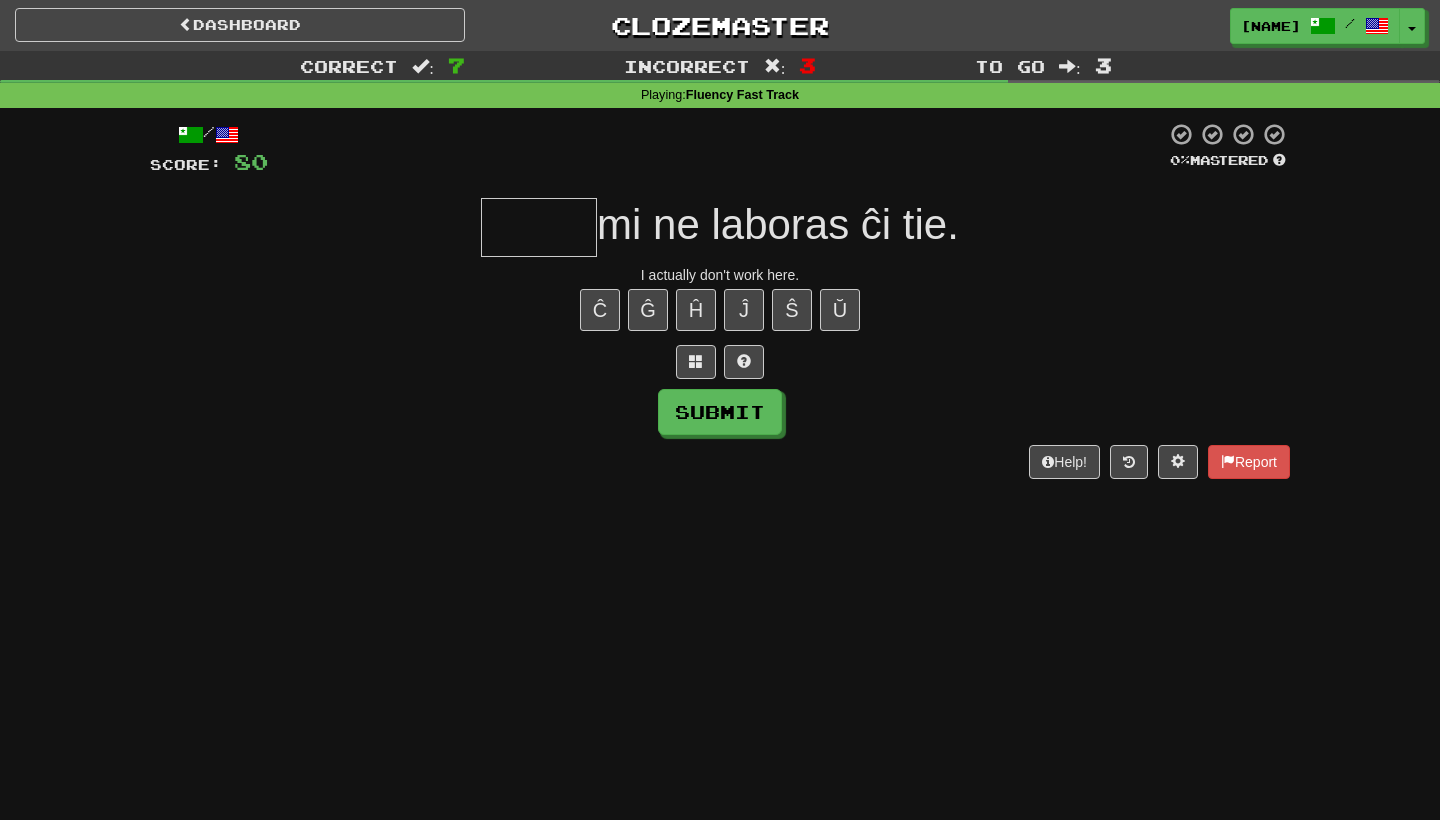 type on "*" 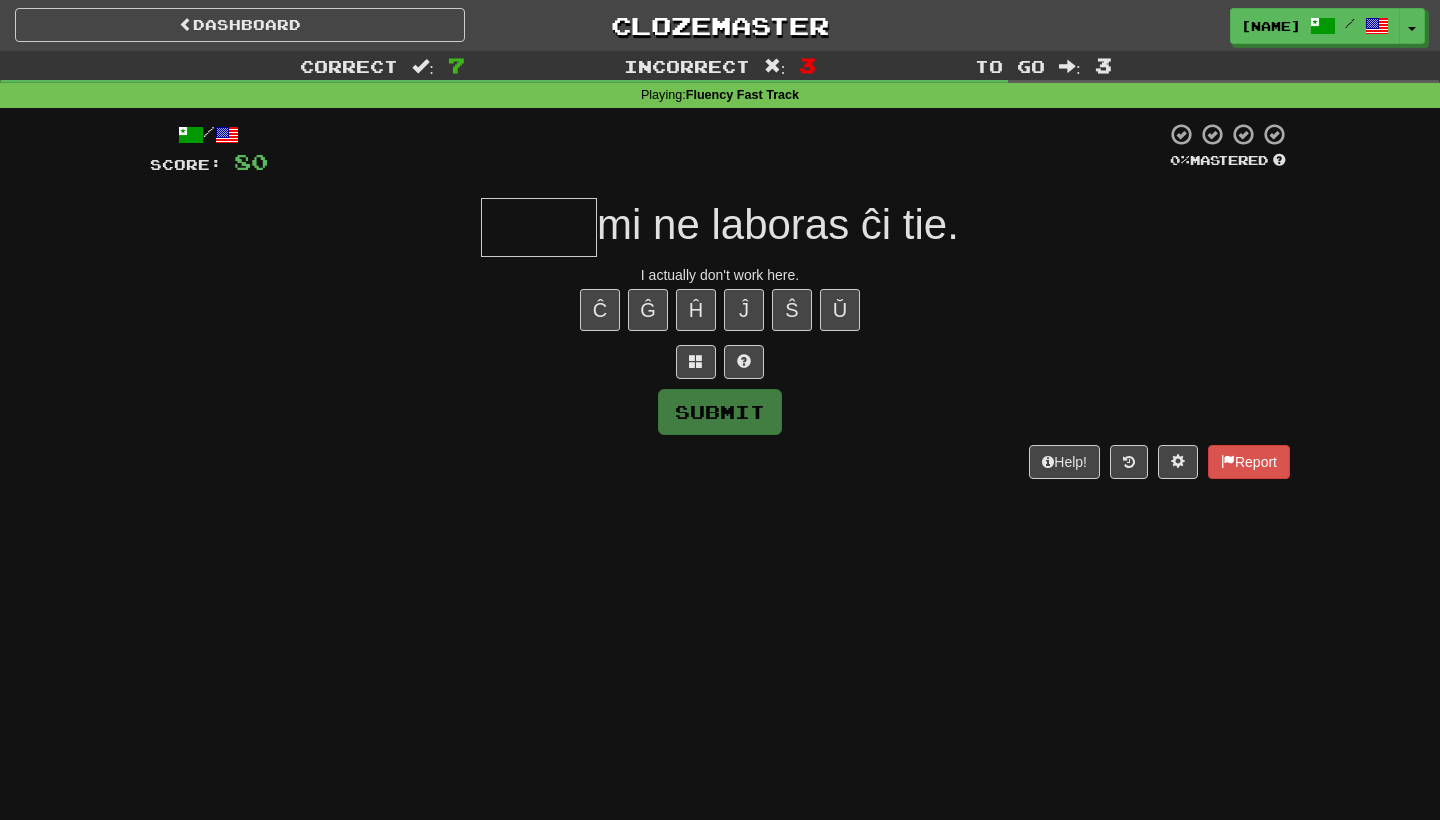 type on "*" 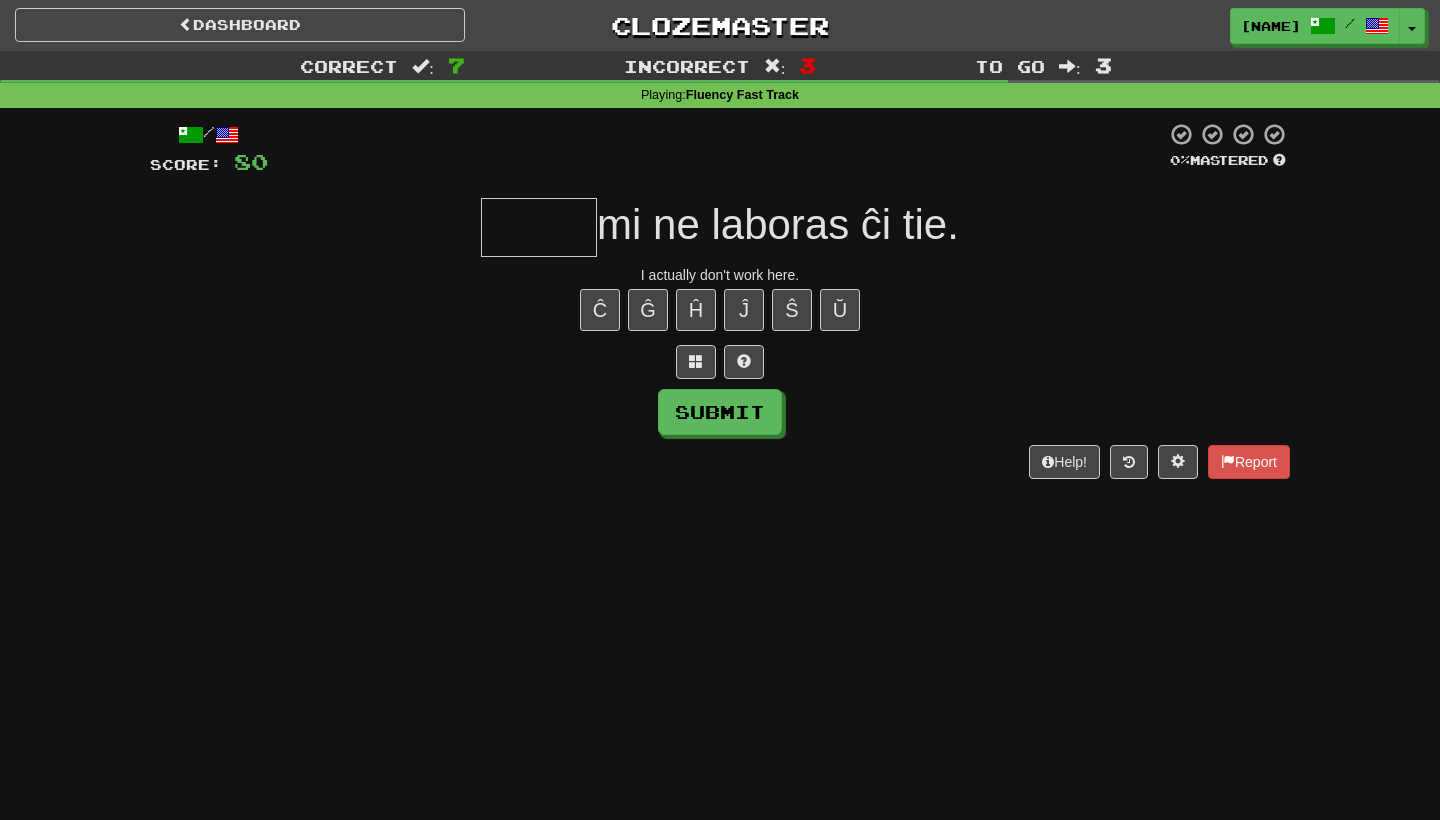 type on "*" 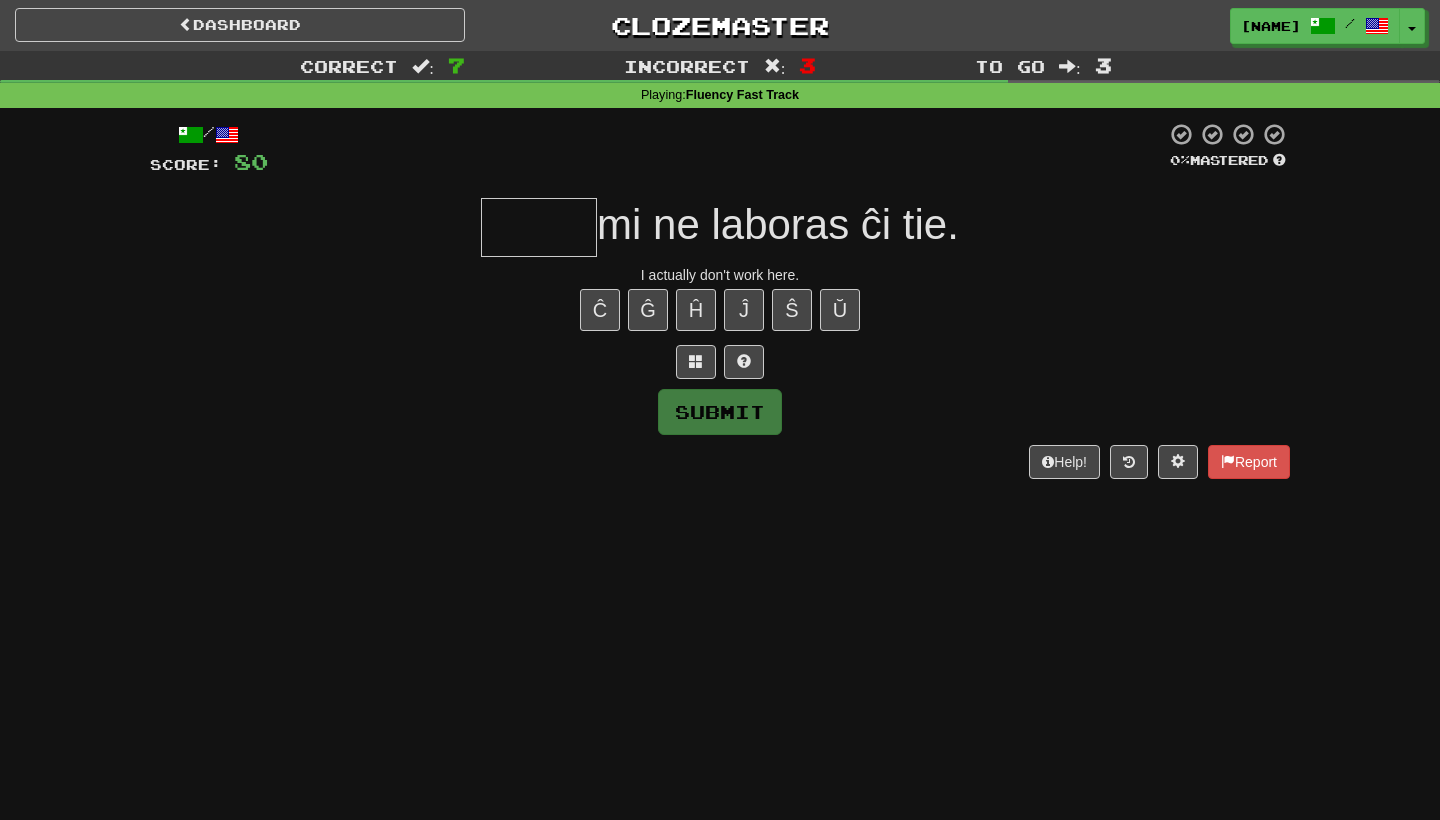 type on "*" 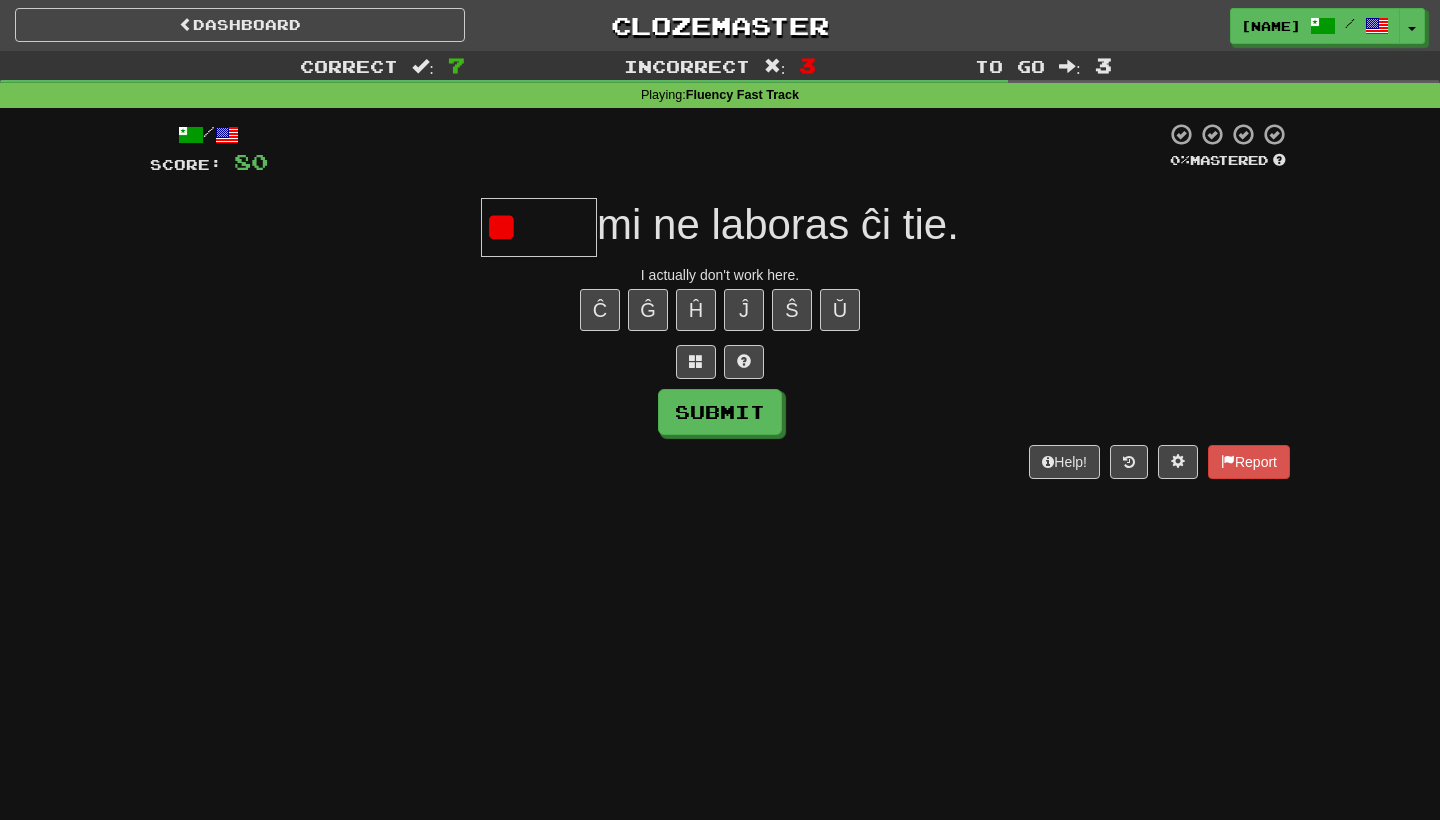 type on "*" 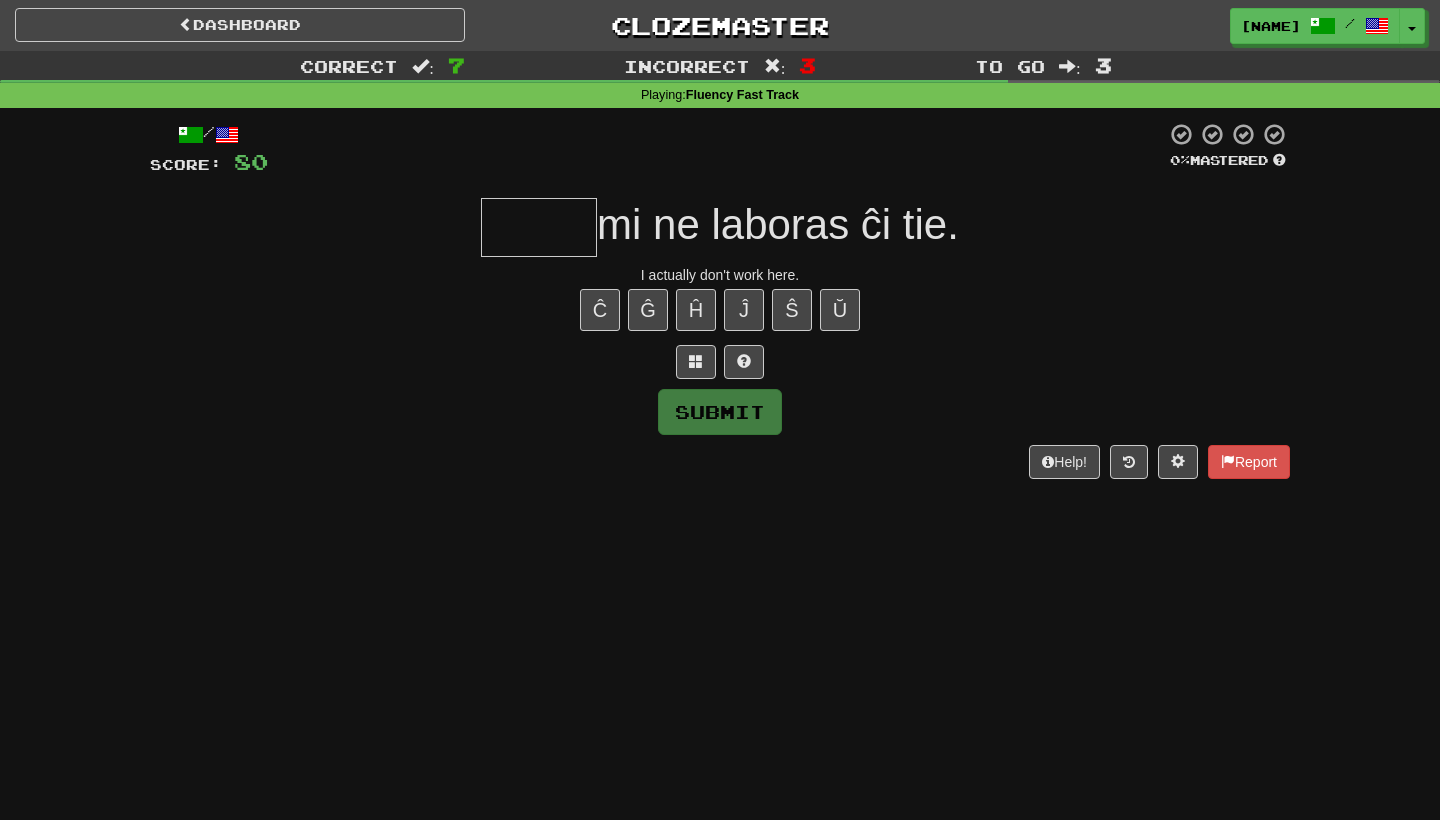 type on "*" 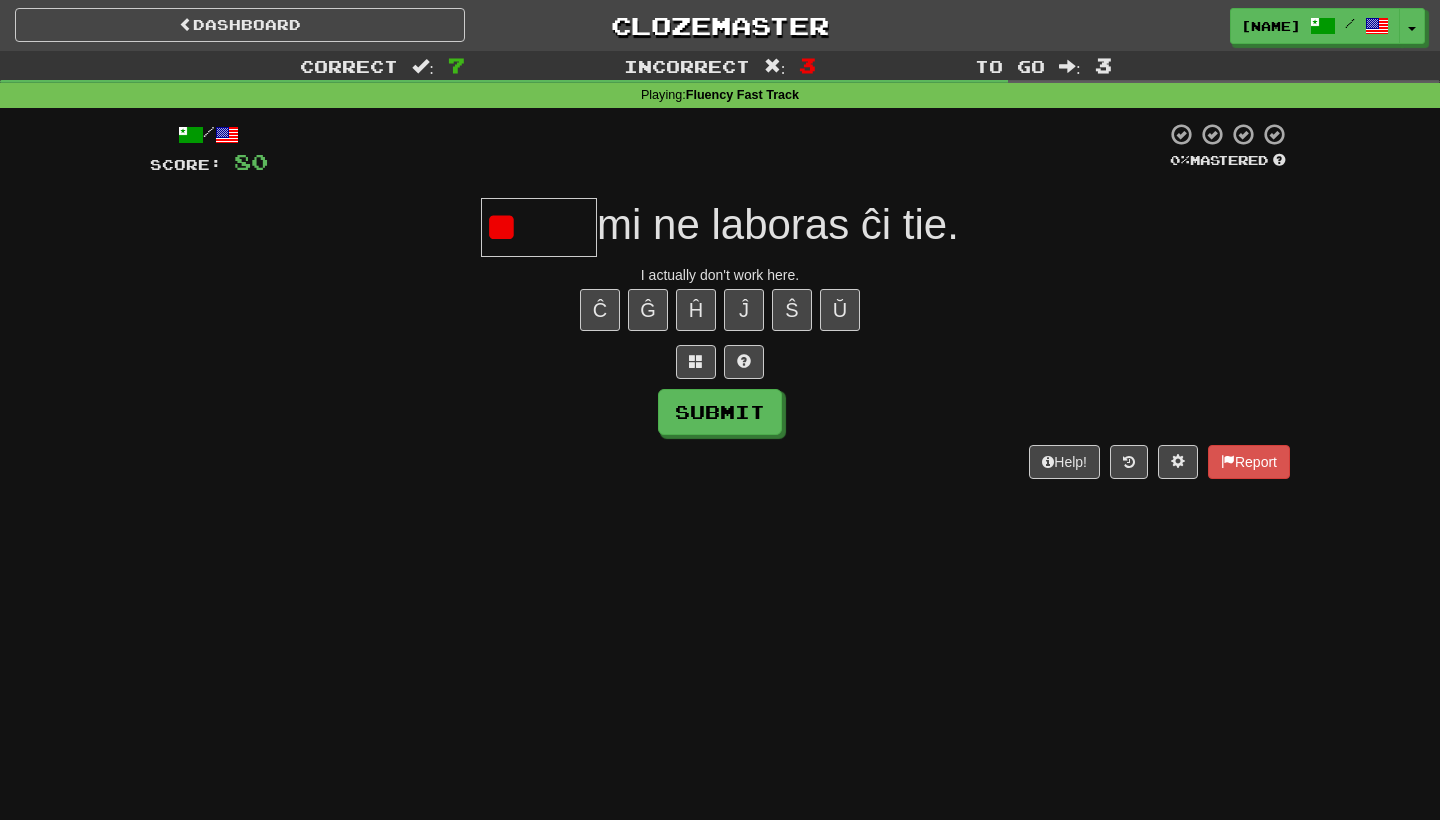 type on "*" 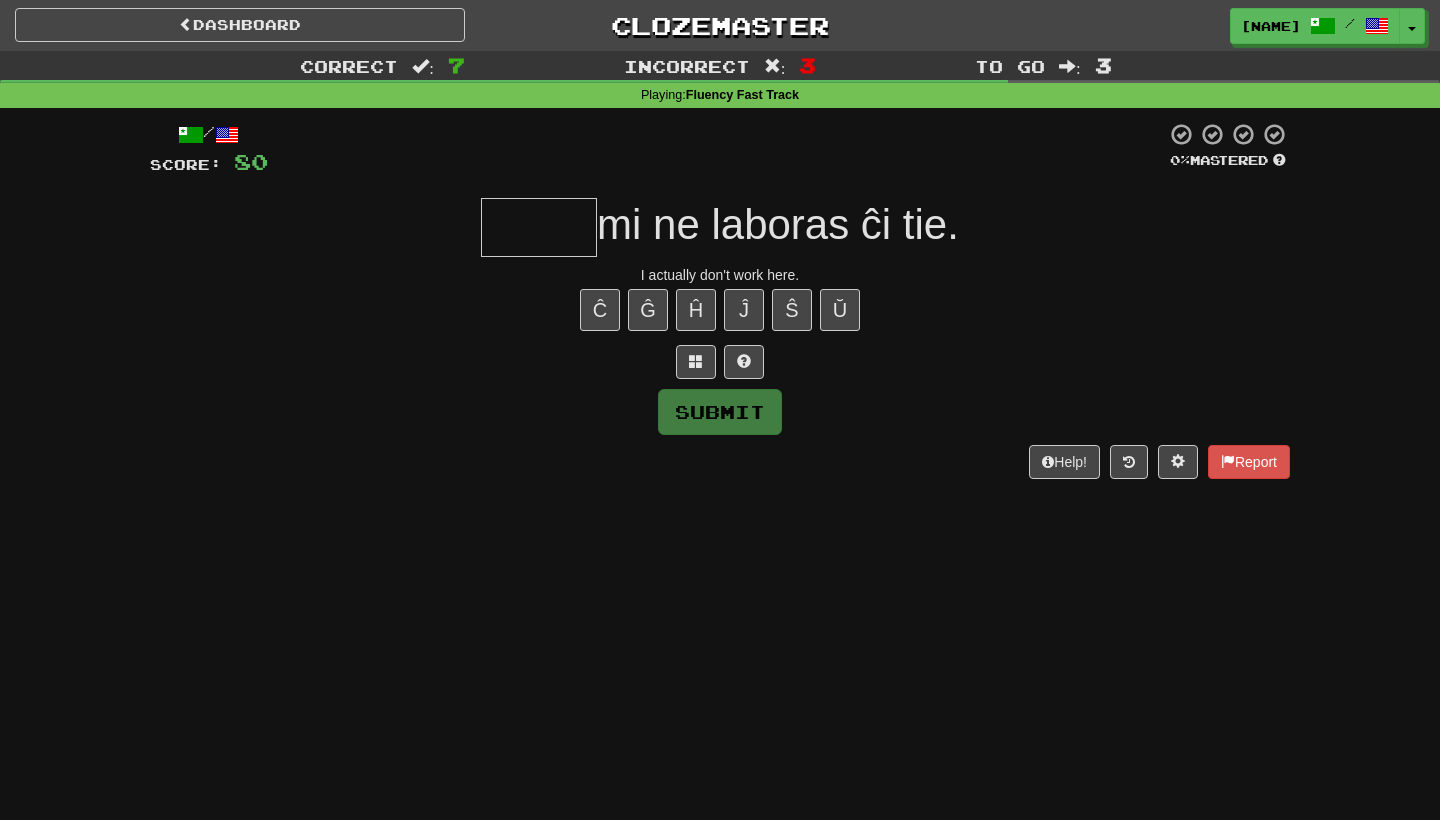 type on "*" 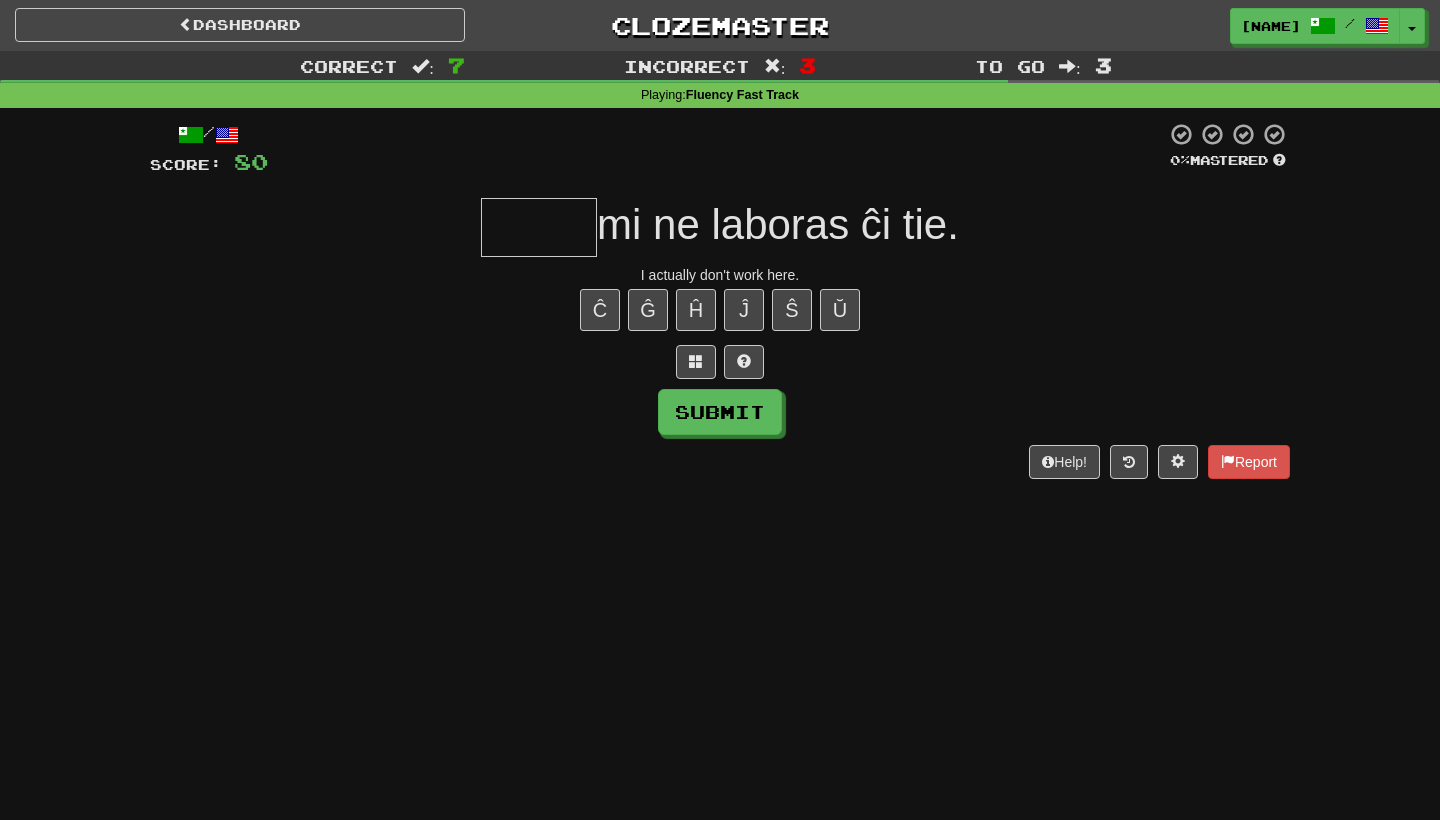 type on "*" 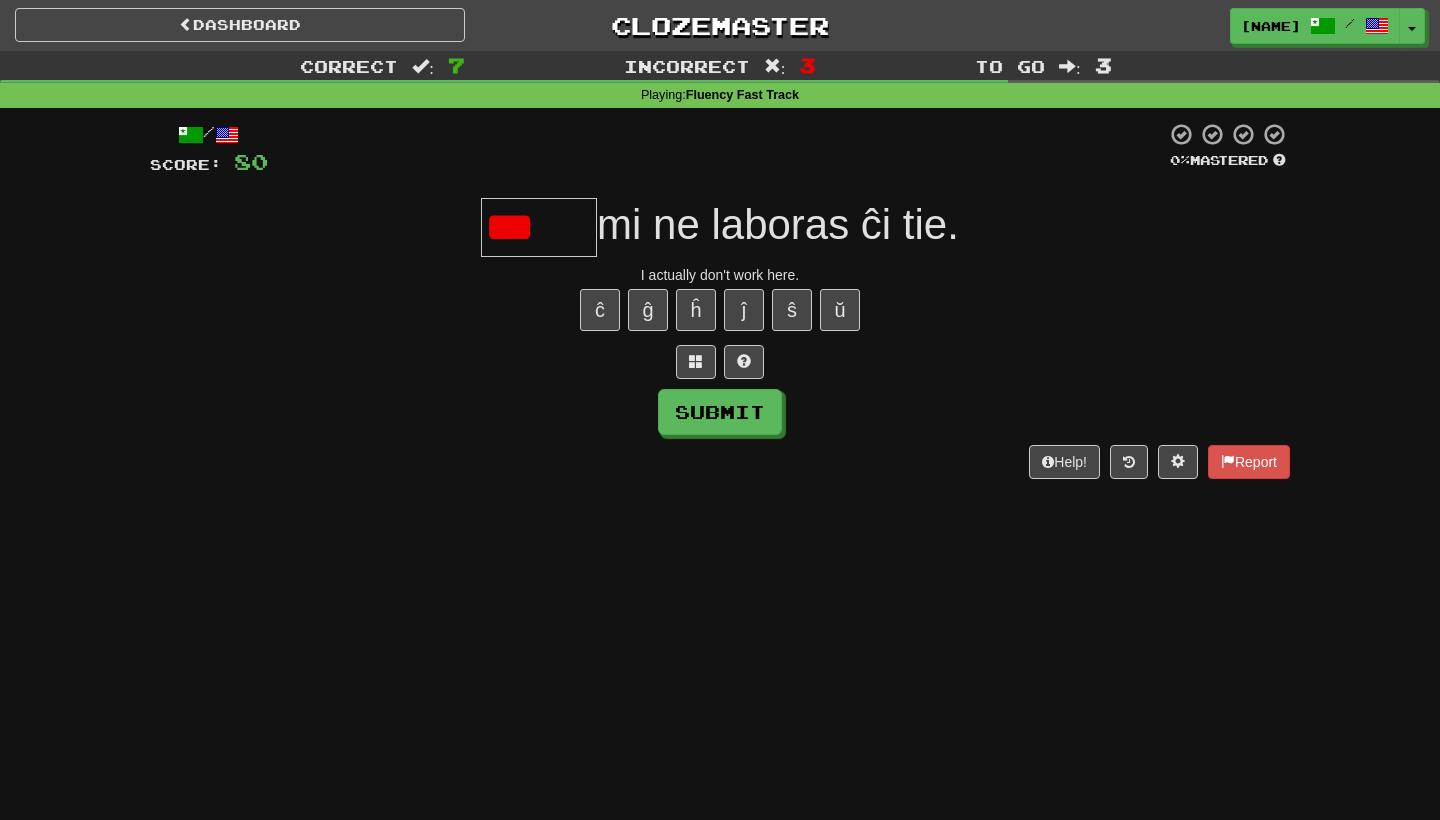 type on "*****" 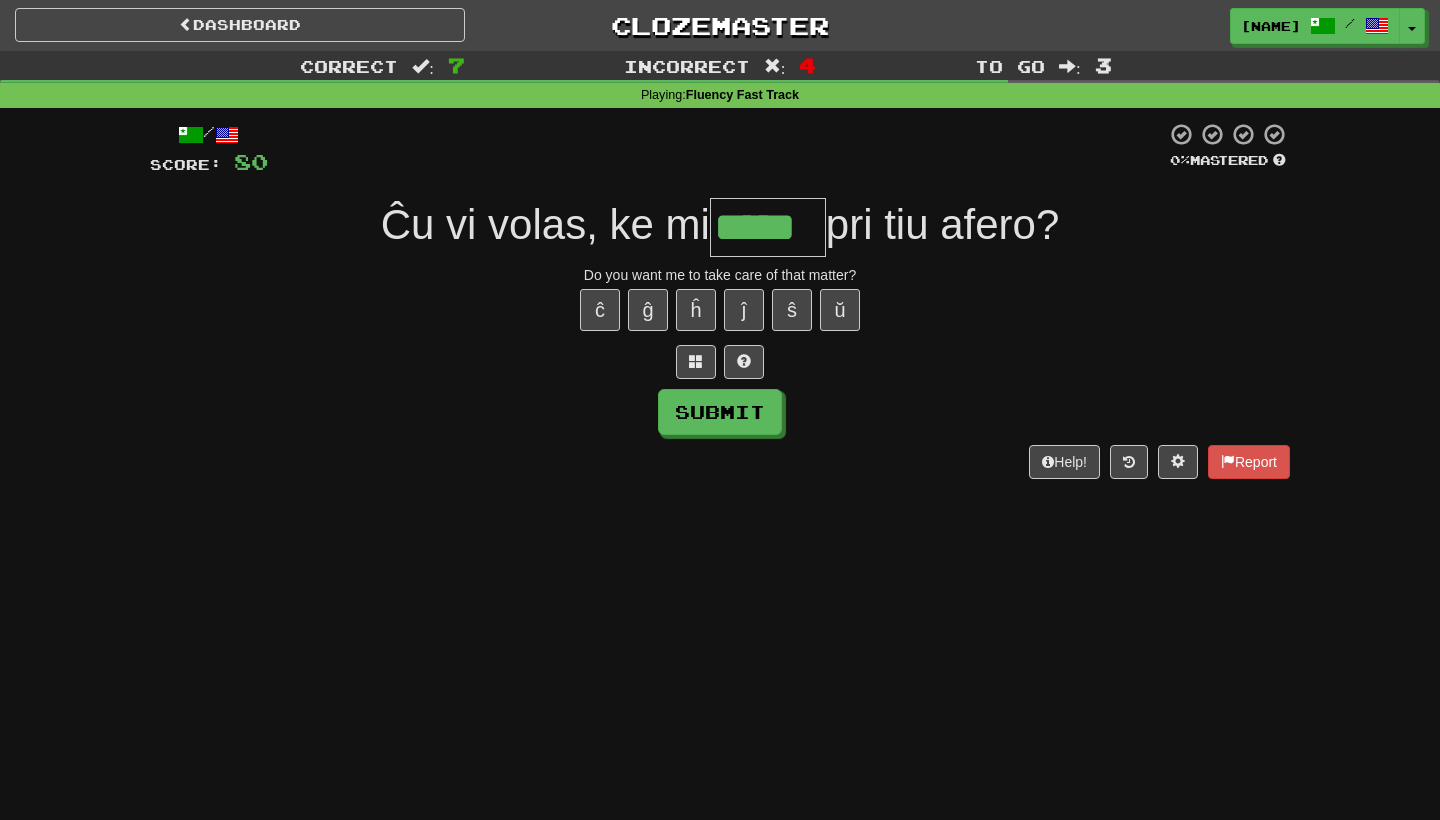type on "*****" 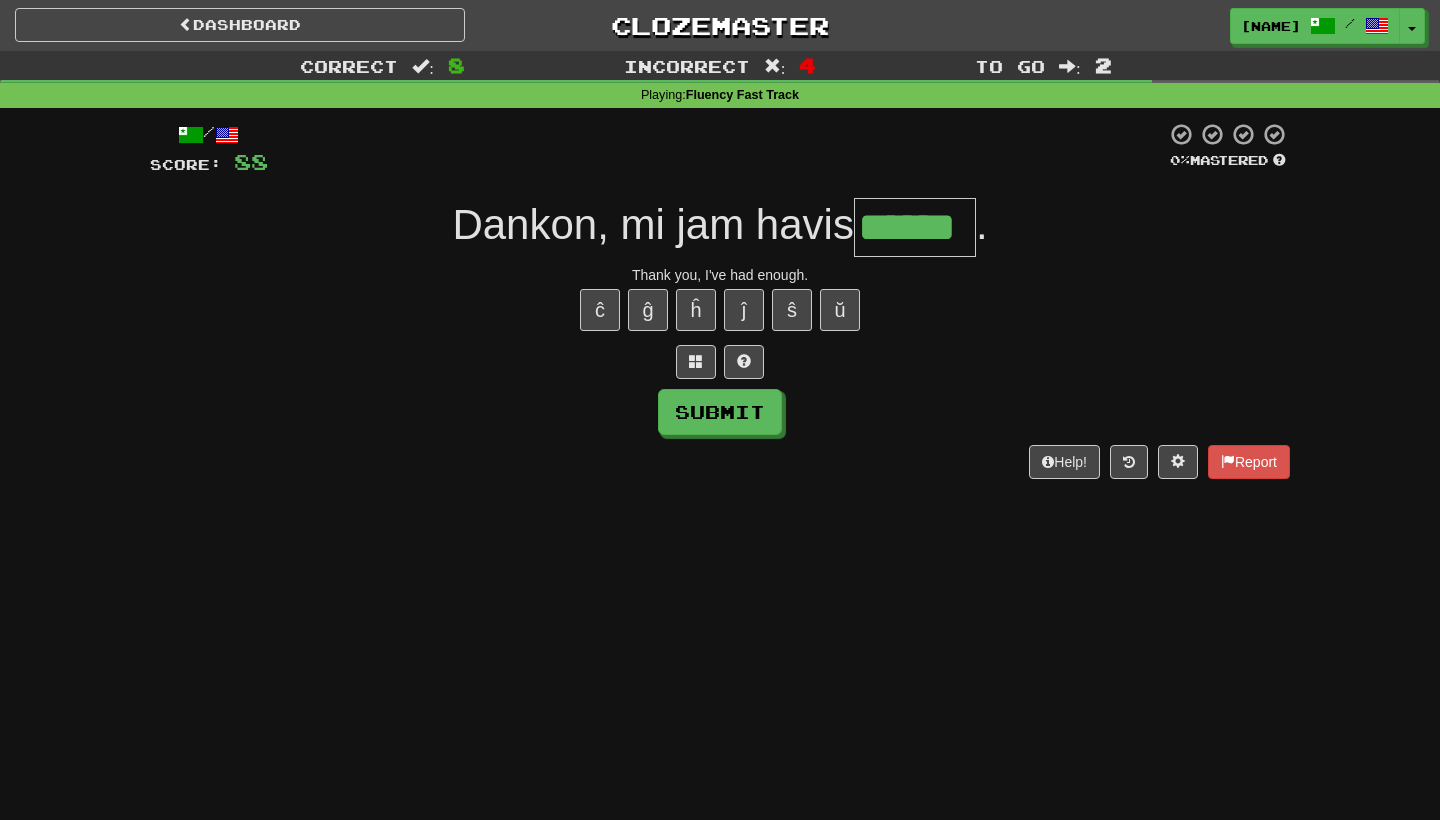 type on "******" 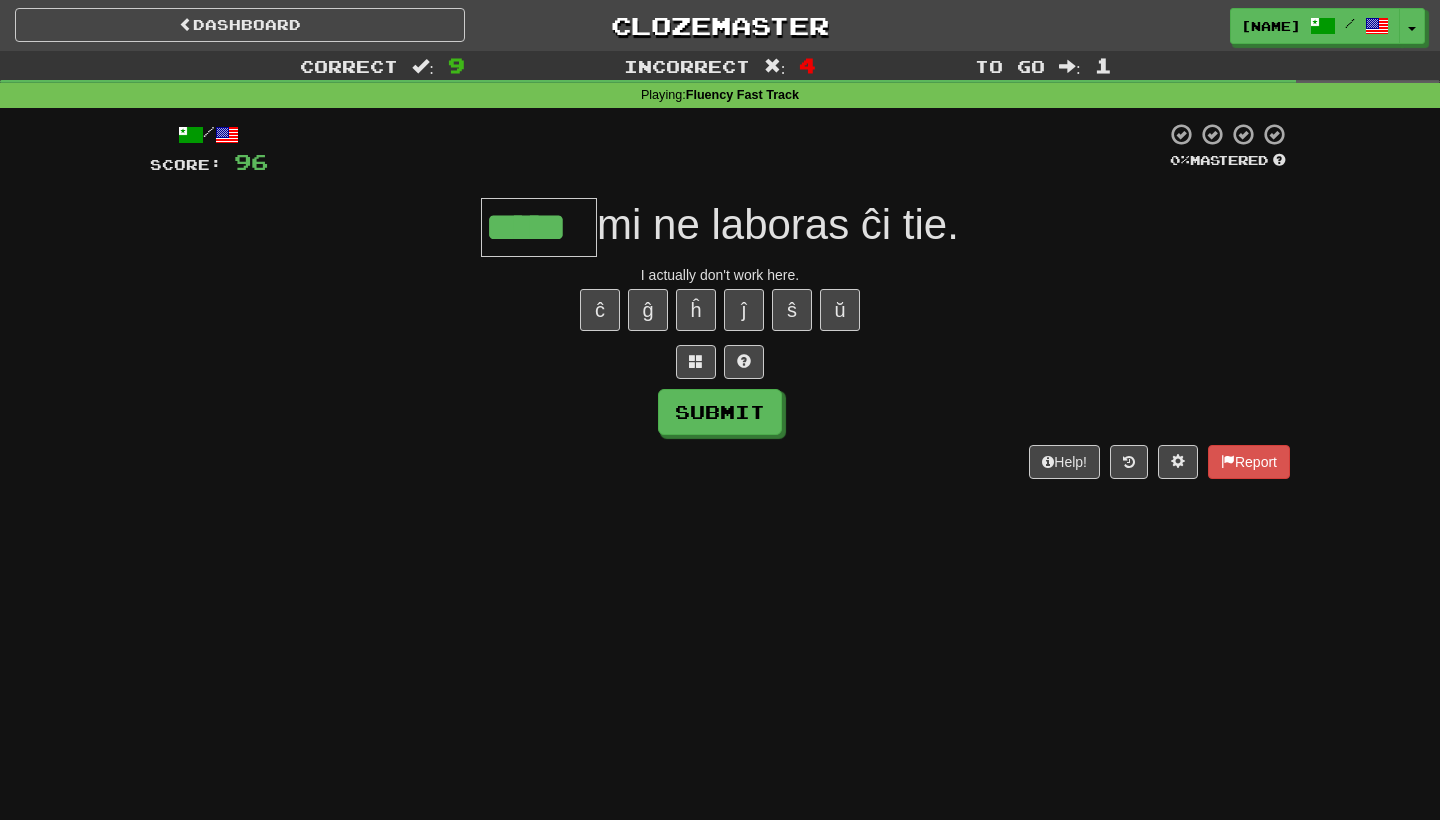 type on "*****" 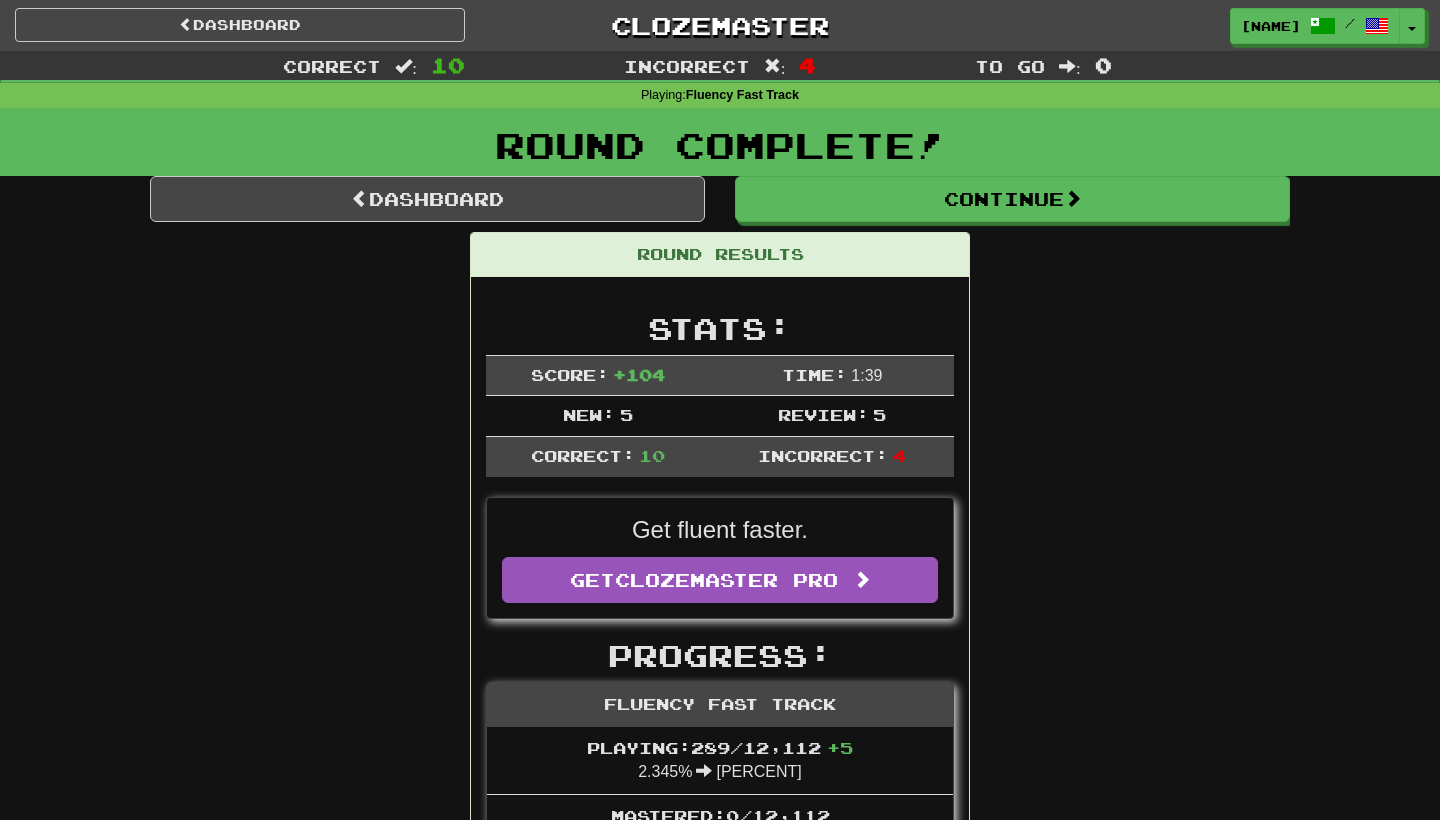 click on "Incorrect:   4" at bounding box center (832, 457) 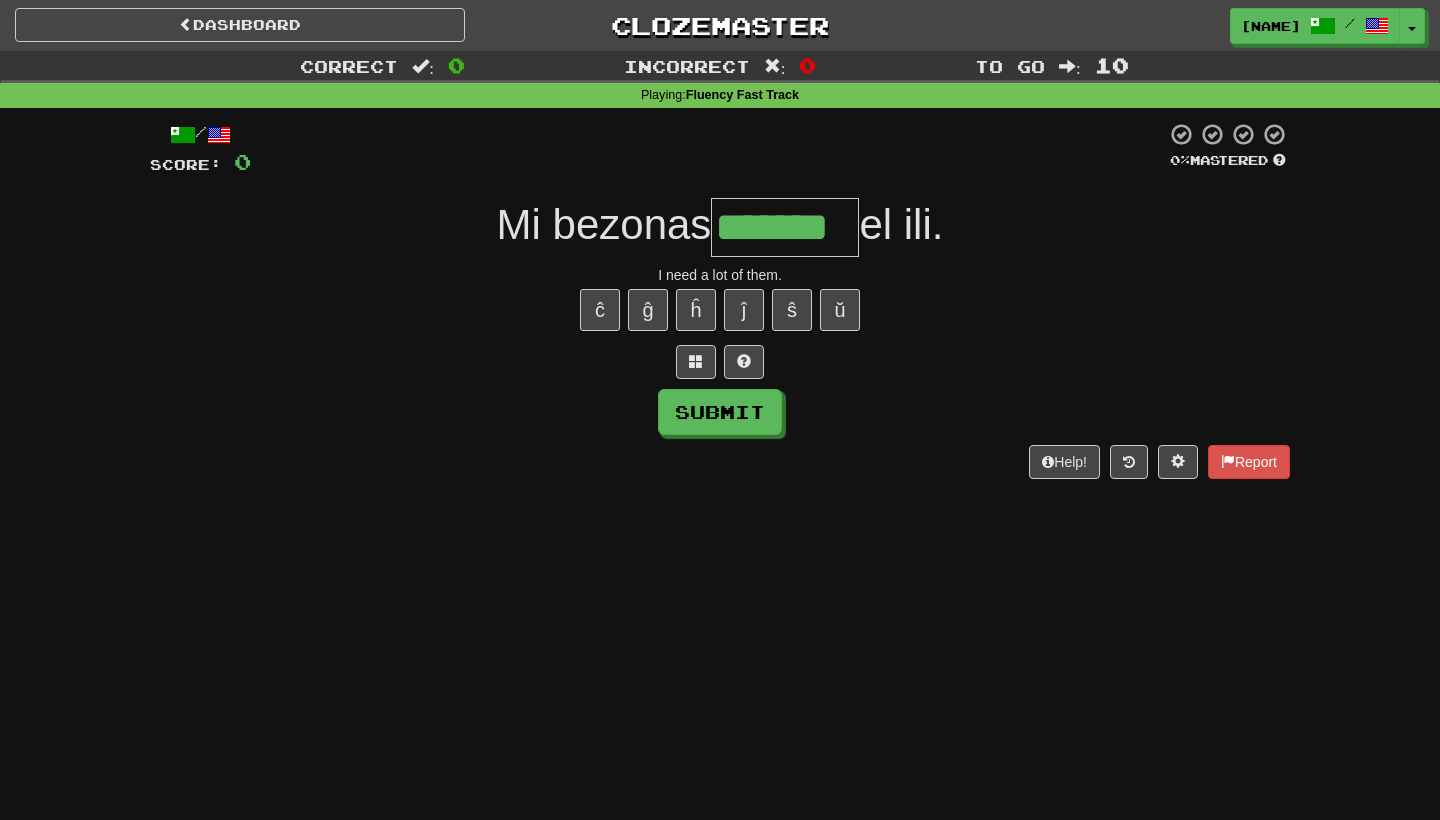type on "*******" 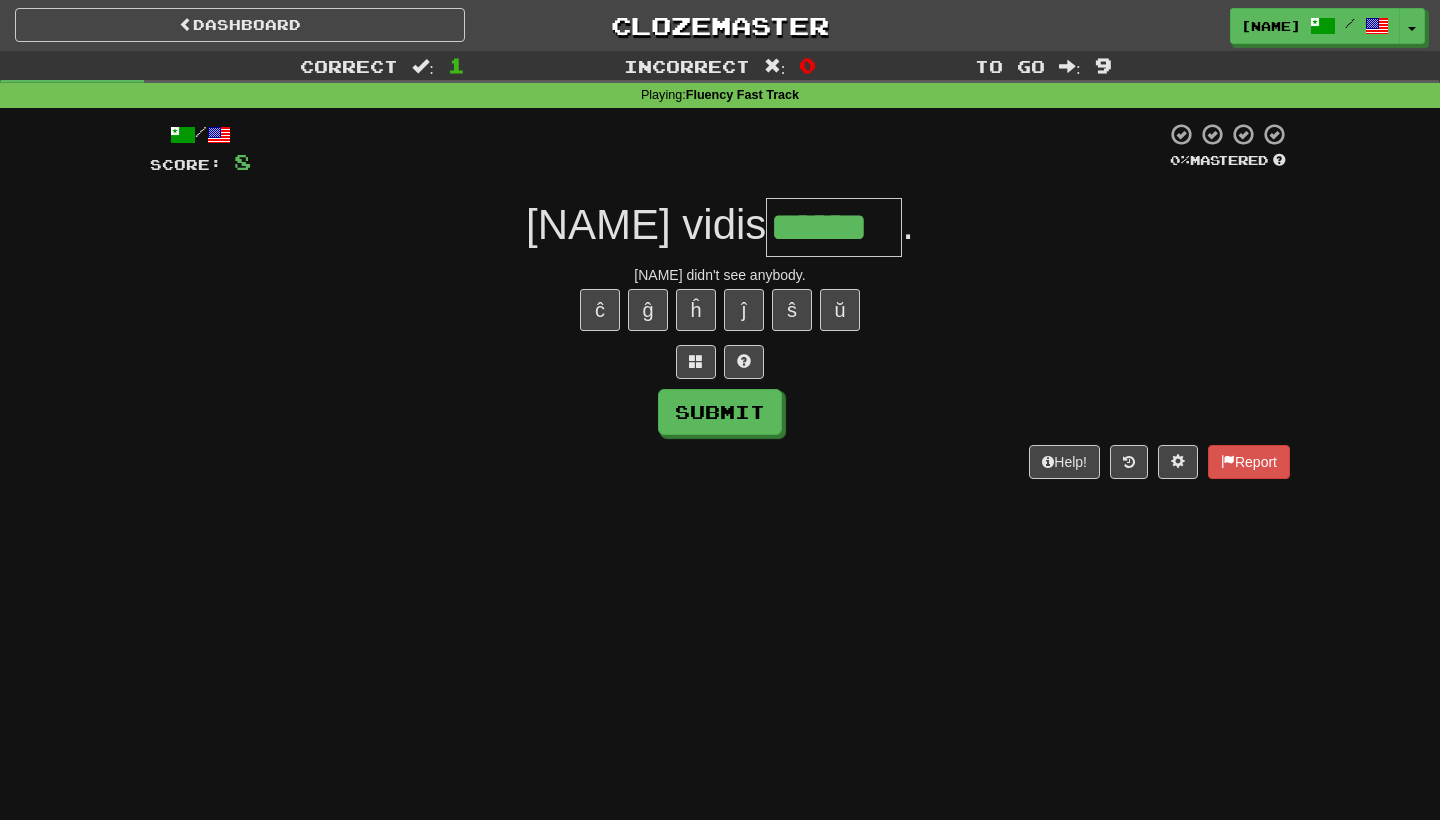 type on "******" 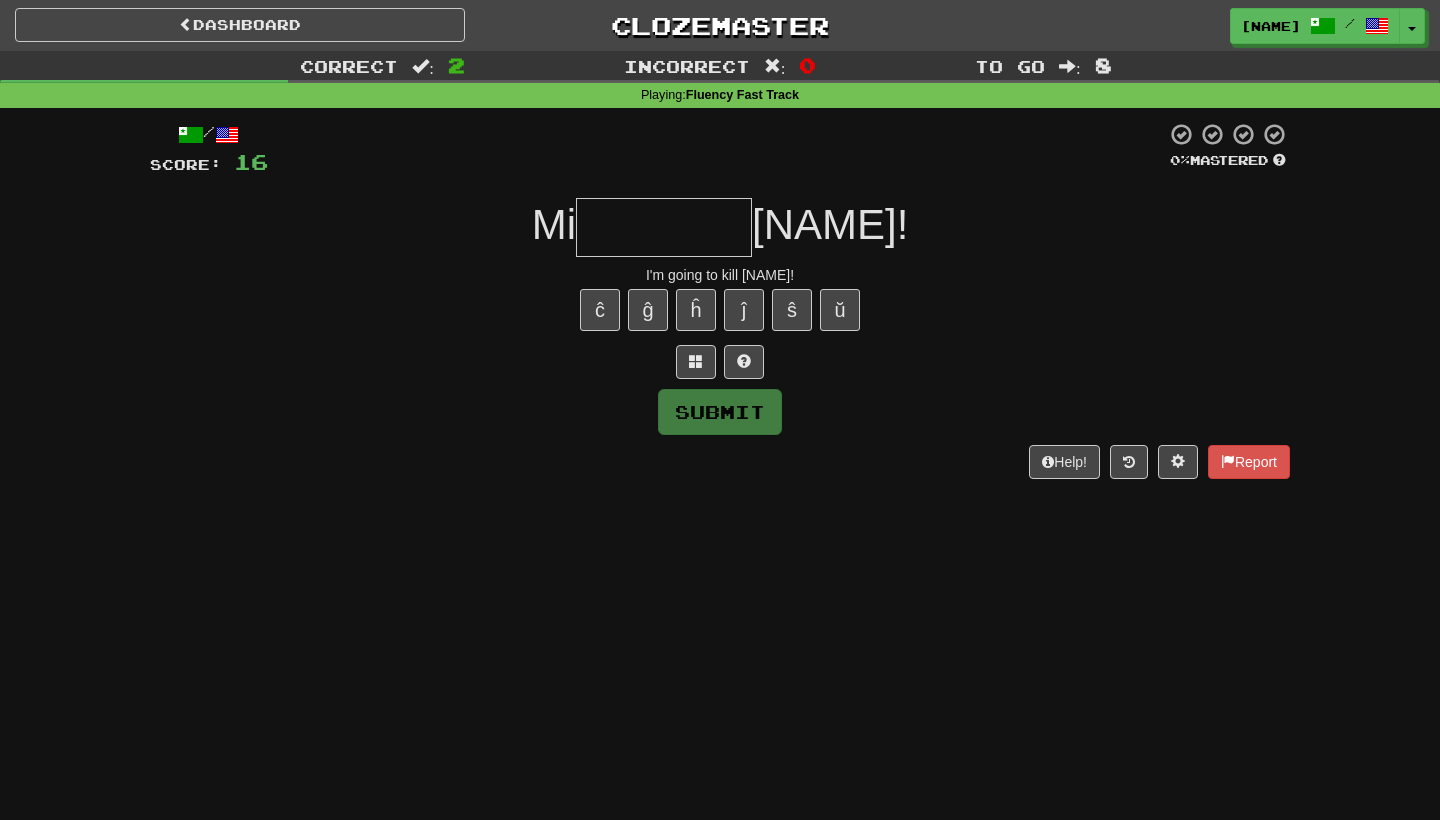 type on "*" 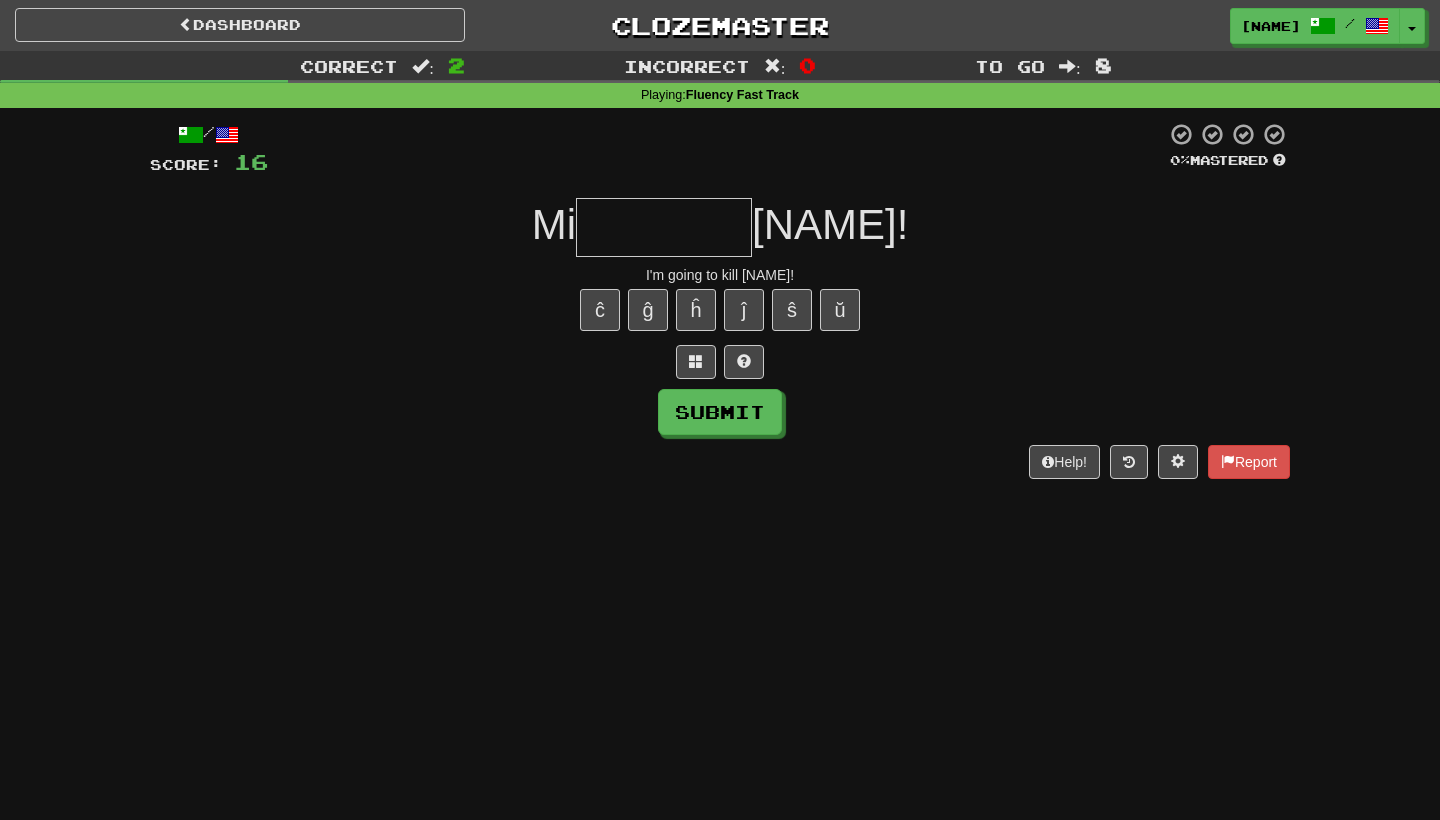 type on "*" 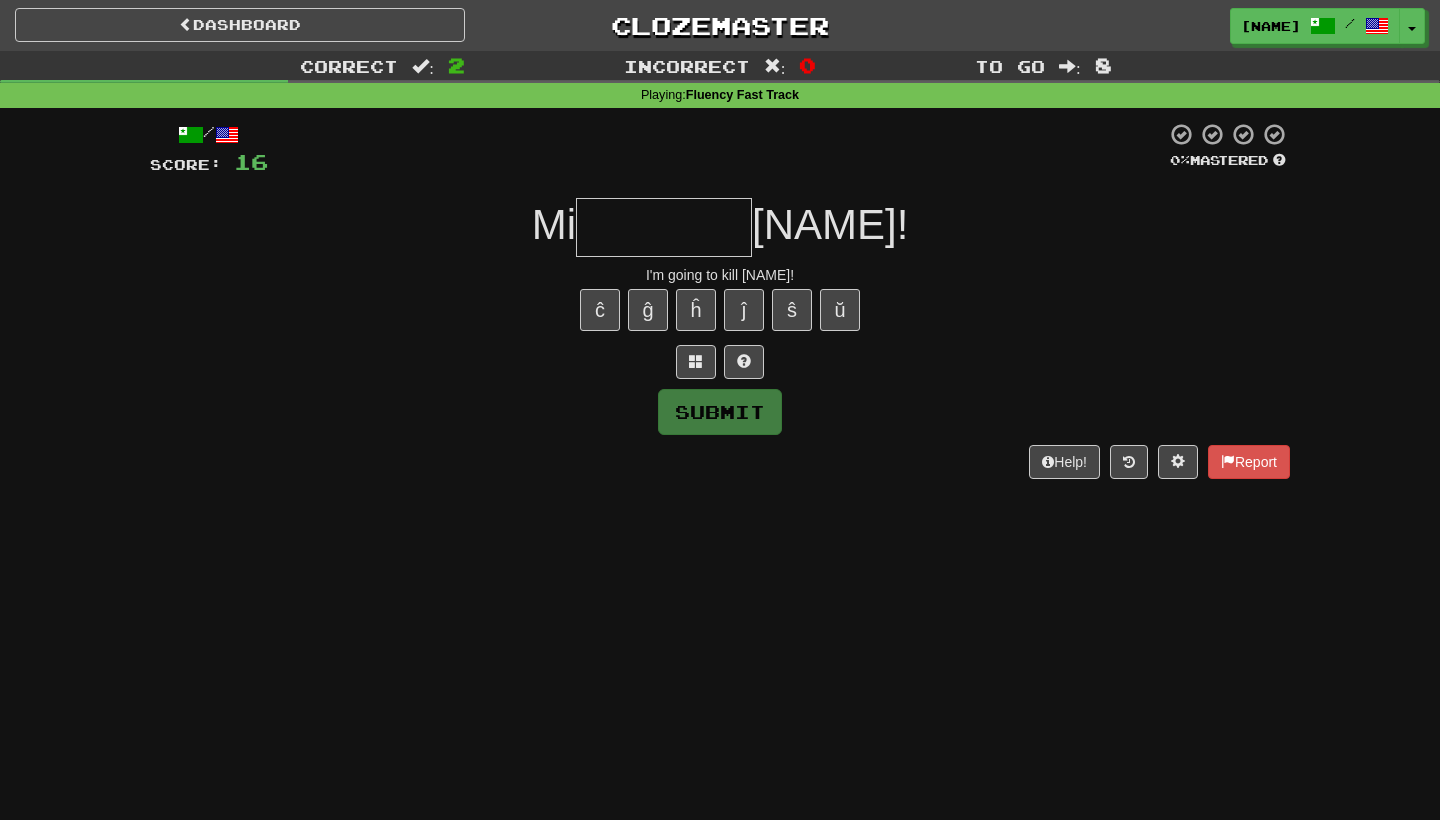 type on "********" 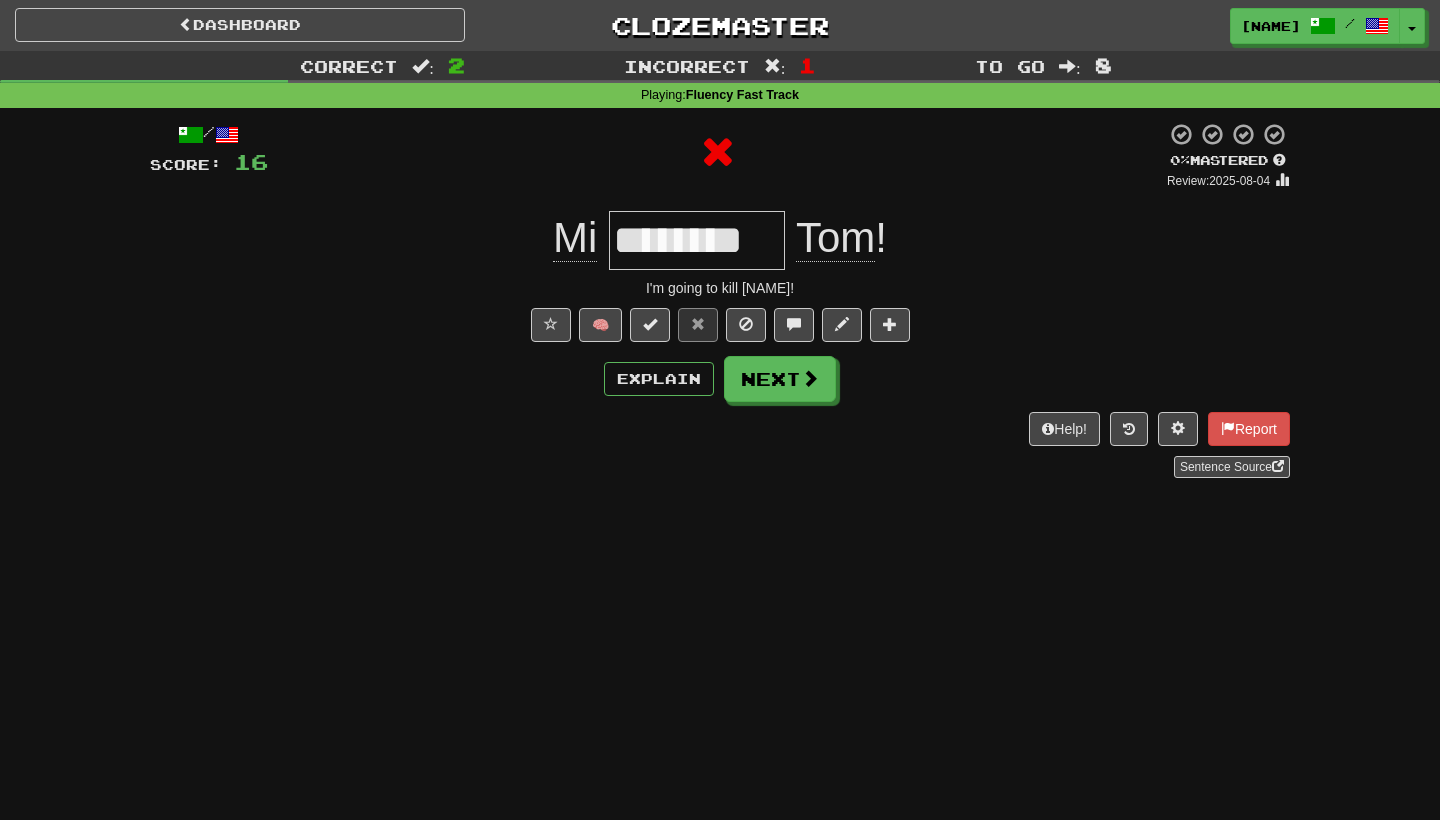 type 